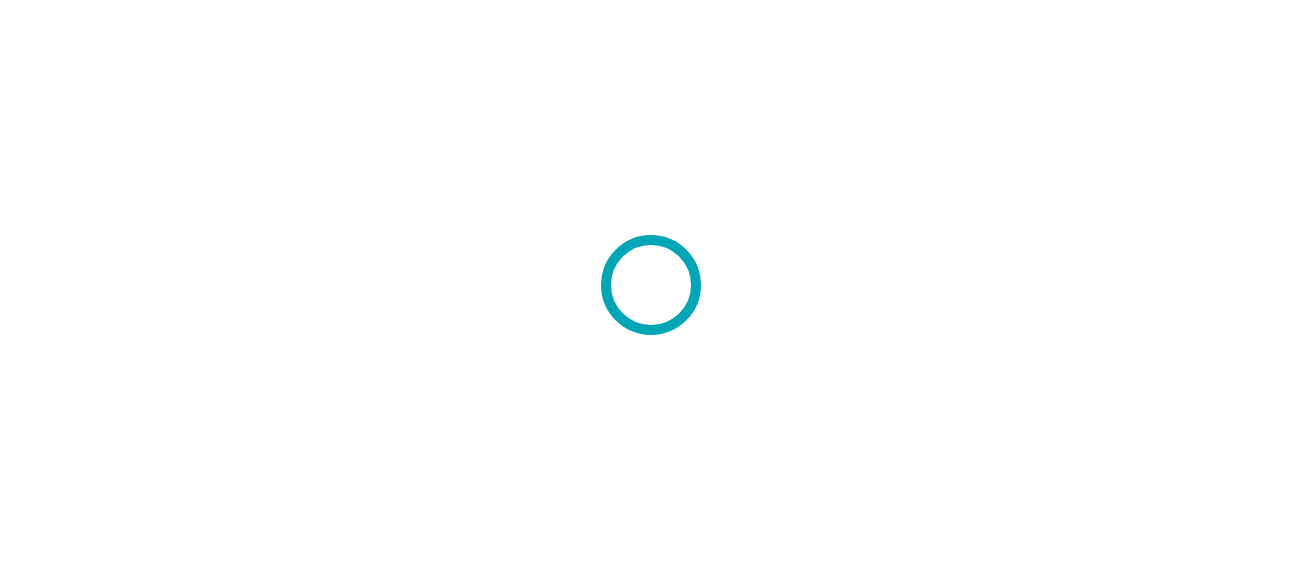 scroll, scrollTop: 0, scrollLeft: 0, axis: both 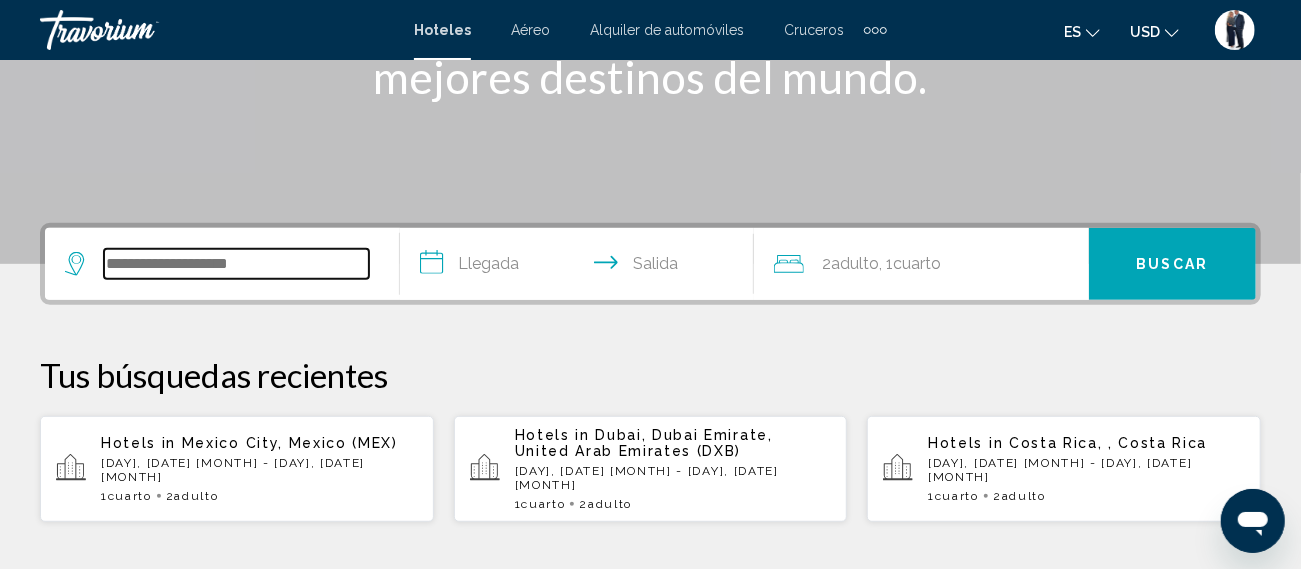 click at bounding box center (236, 264) 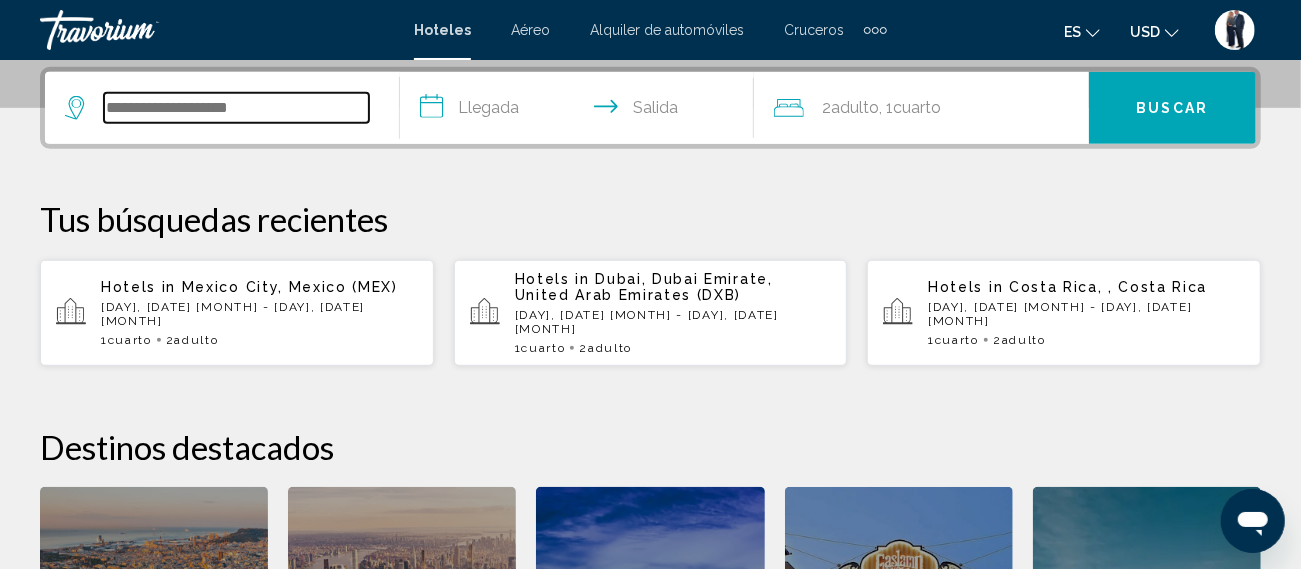 scroll, scrollTop: 493, scrollLeft: 0, axis: vertical 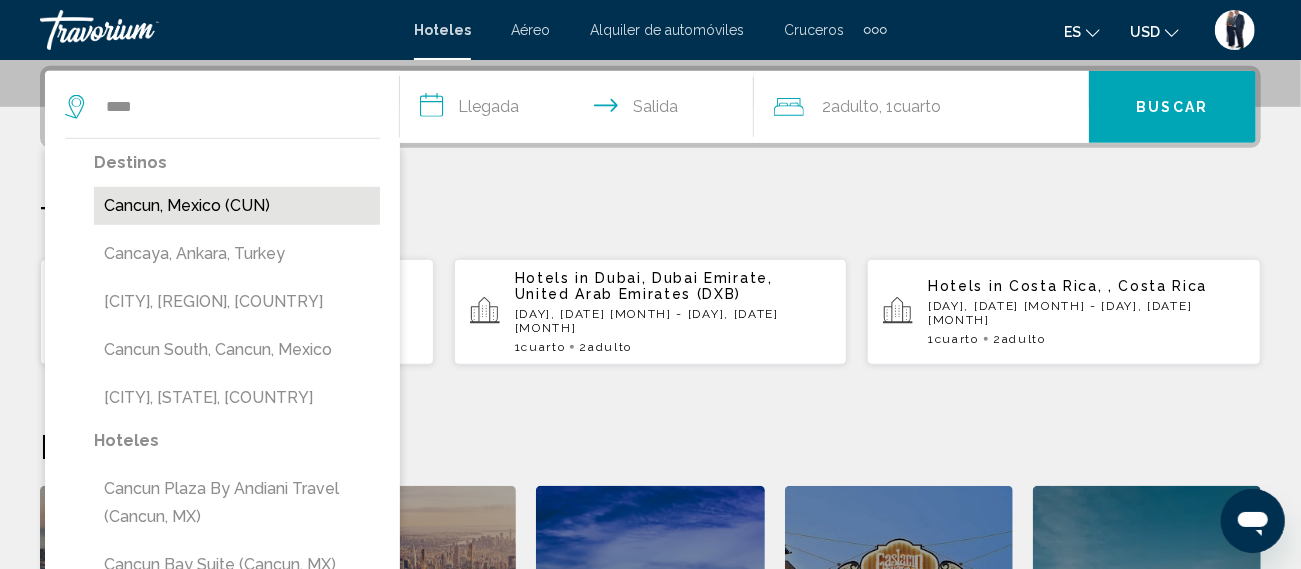 click on "Cancun, Mexico (CUN)" at bounding box center (237, 206) 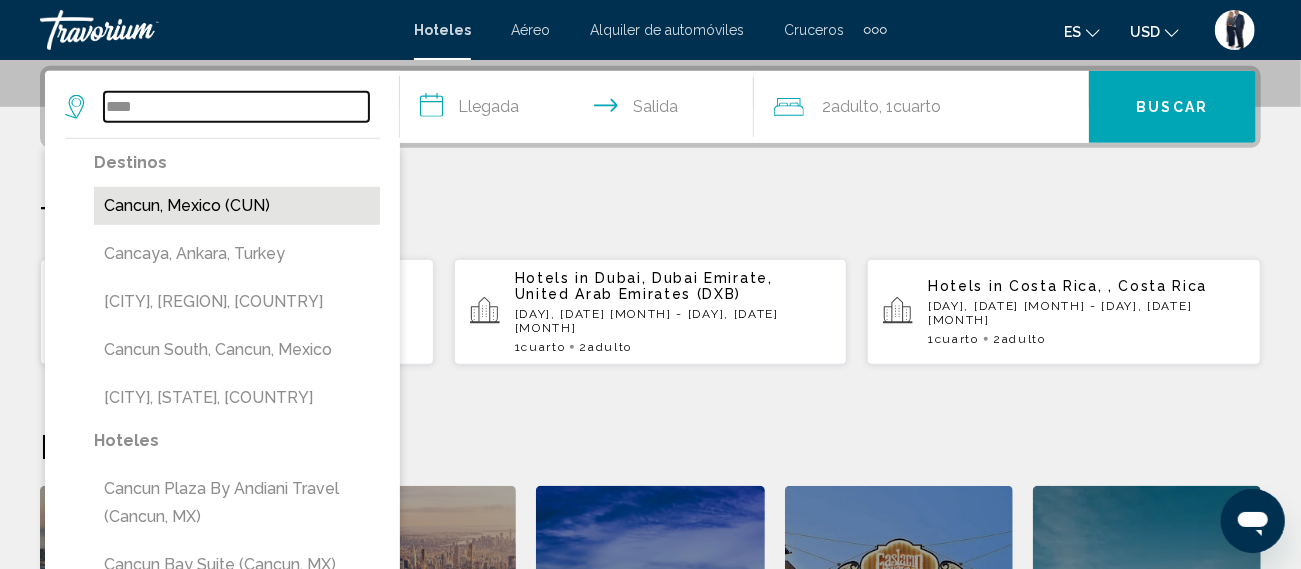 type on "**********" 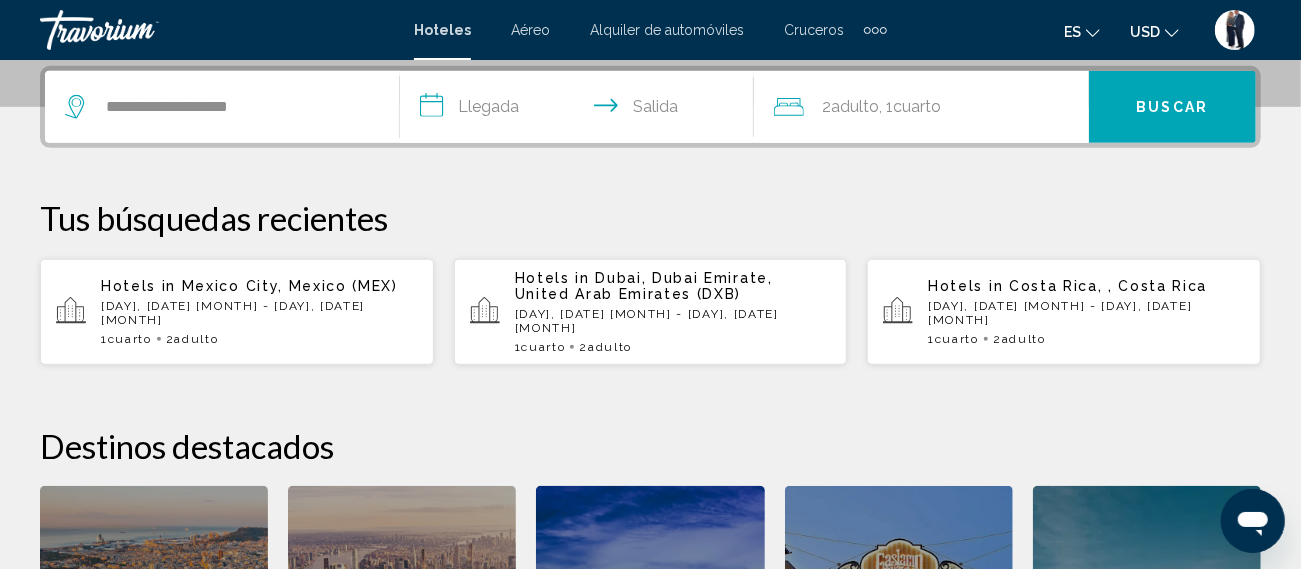 click on "**********" at bounding box center (581, 110) 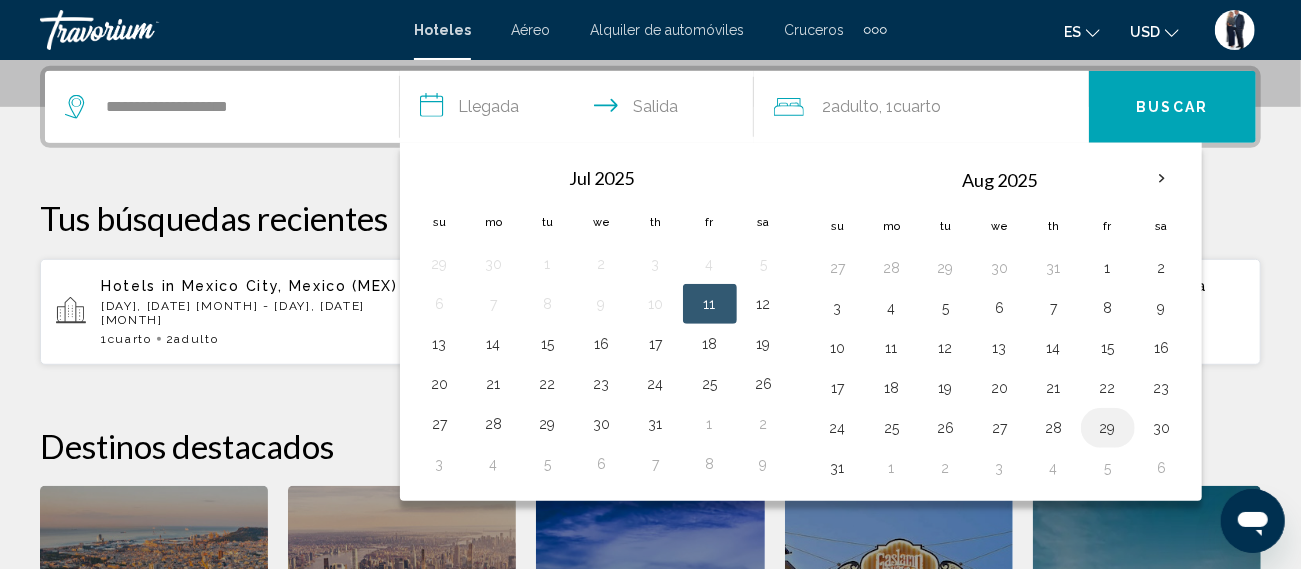 click on "29" at bounding box center [1108, 428] 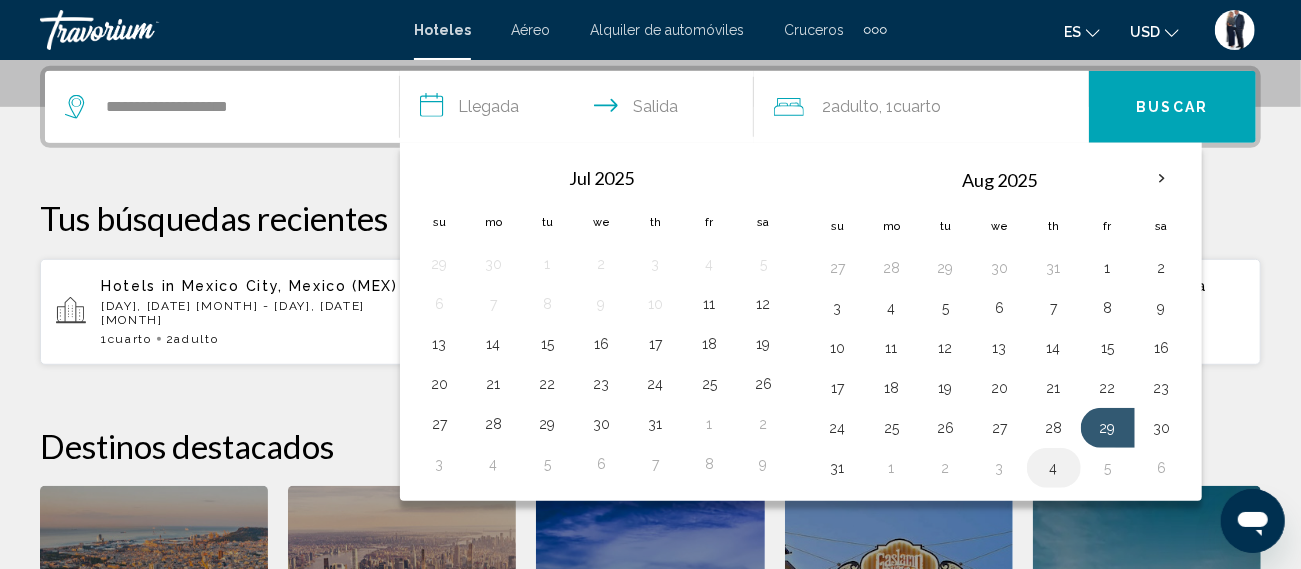 click on "4" at bounding box center [1054, 468] 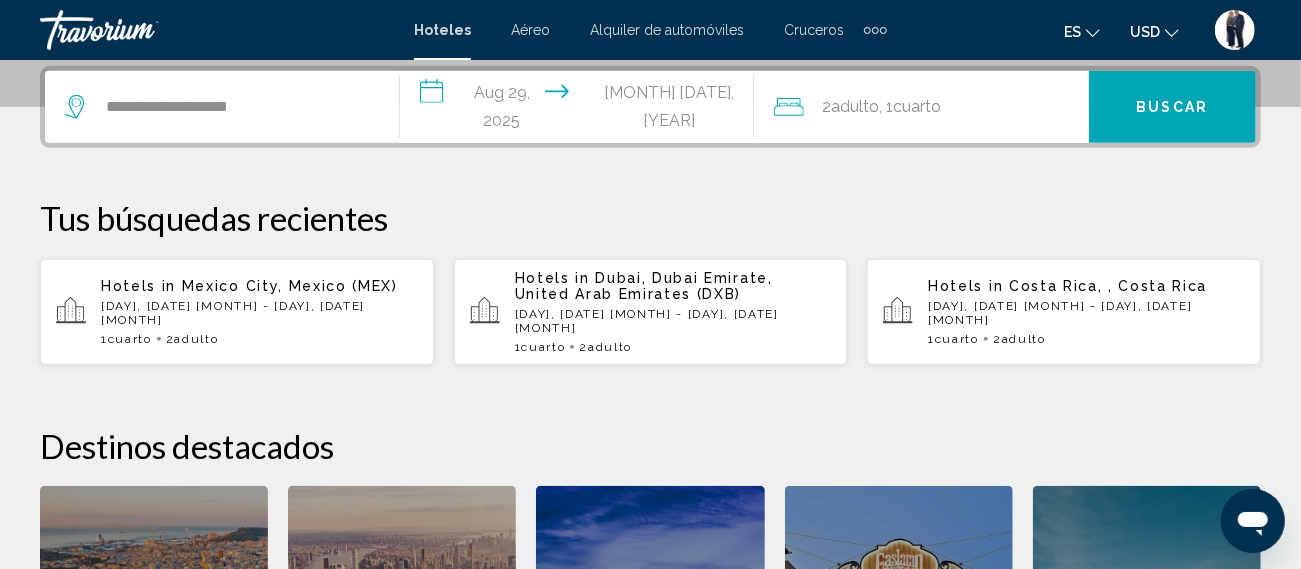 click on "**********" at bounding box center (581, 110) 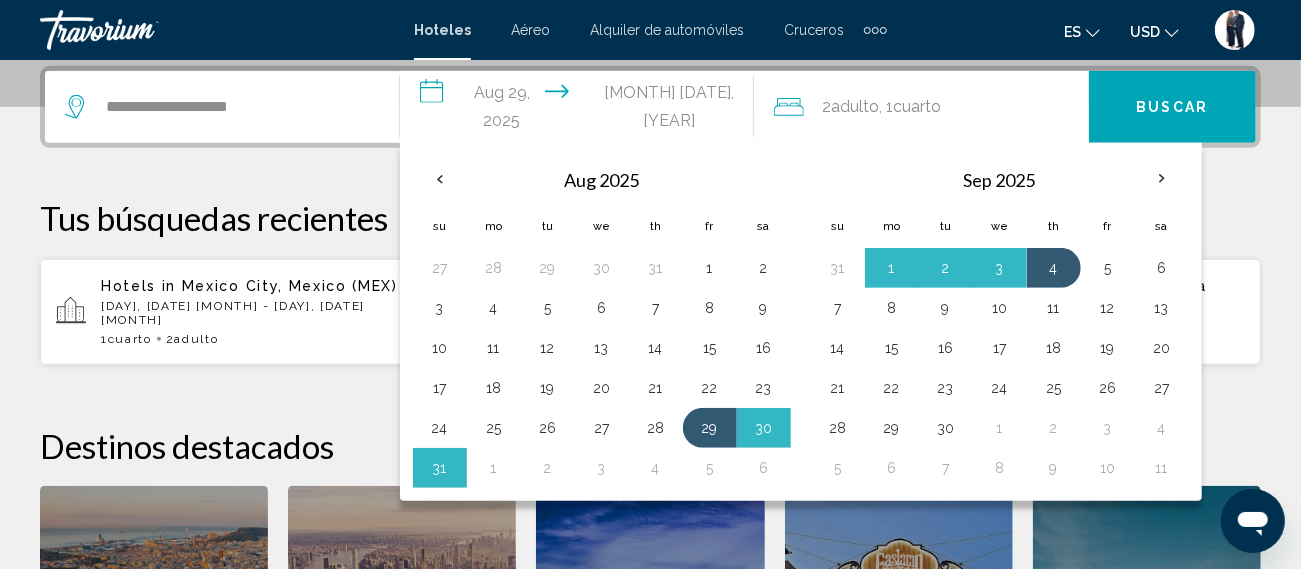 click on "Buscar" at bounding box center (1173, 108) 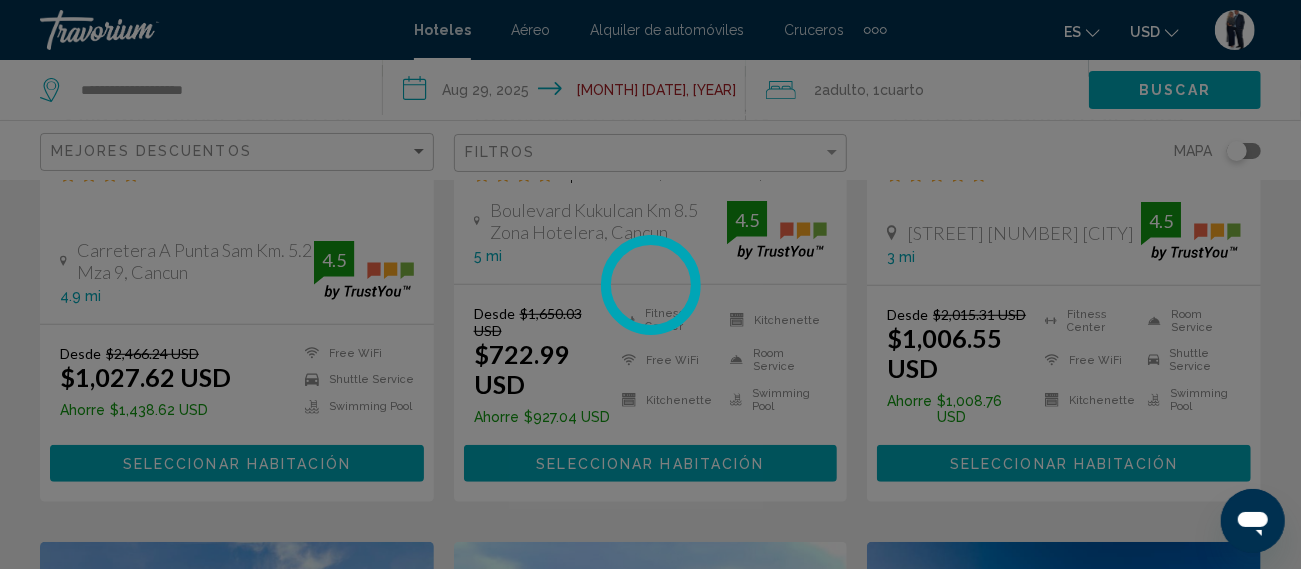 scroll, scrollTop: 0, scrollLeft: 0, axis: both 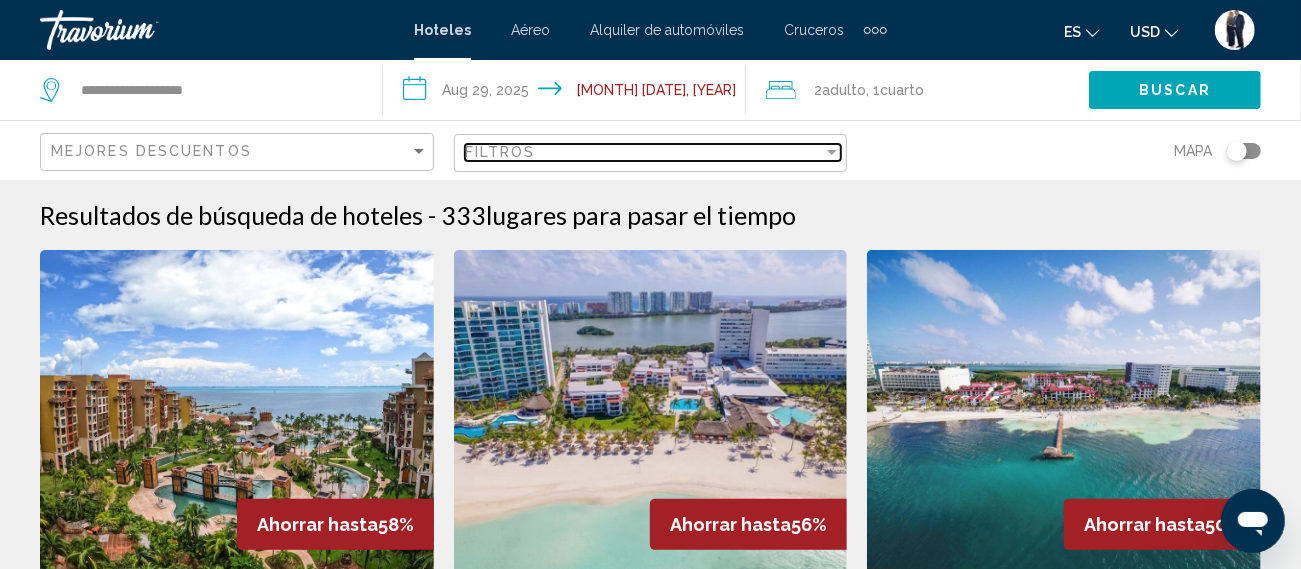 click on "Filtros" at bounding box center [500, 152] 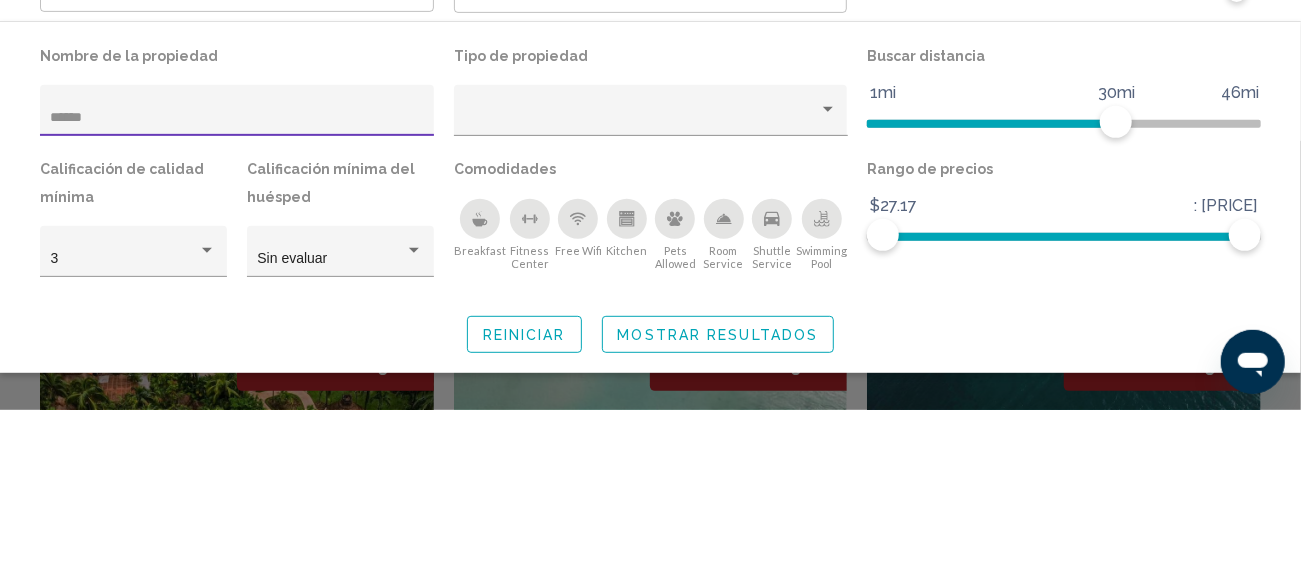 type on "******" 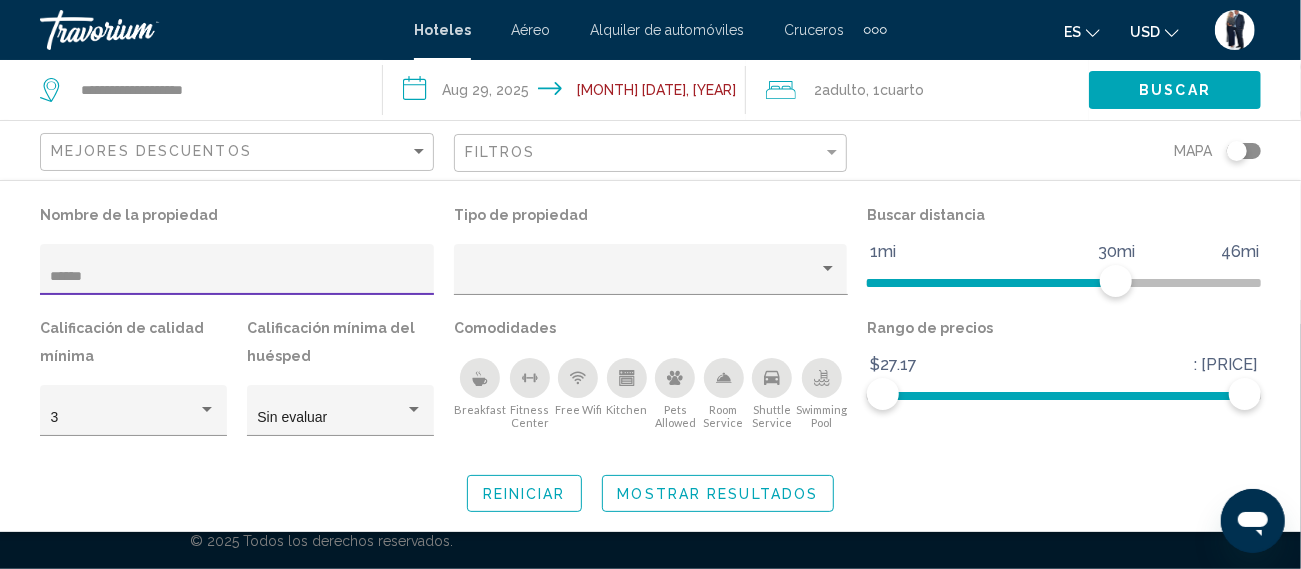 click 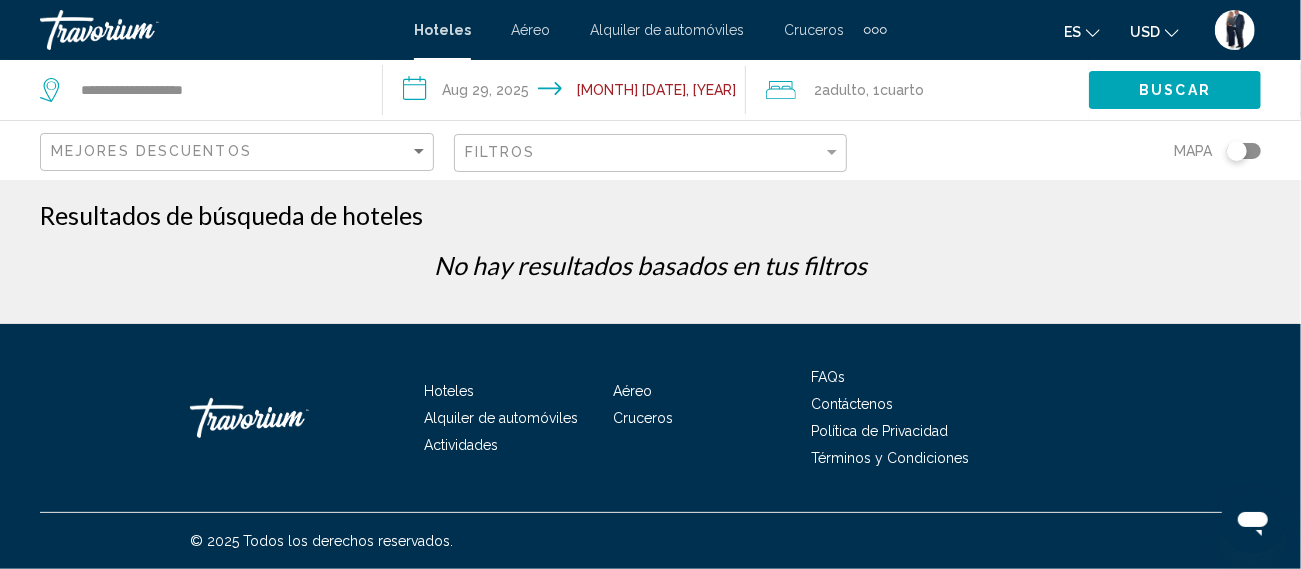 click on "**********" at bounding box center [568, 93] 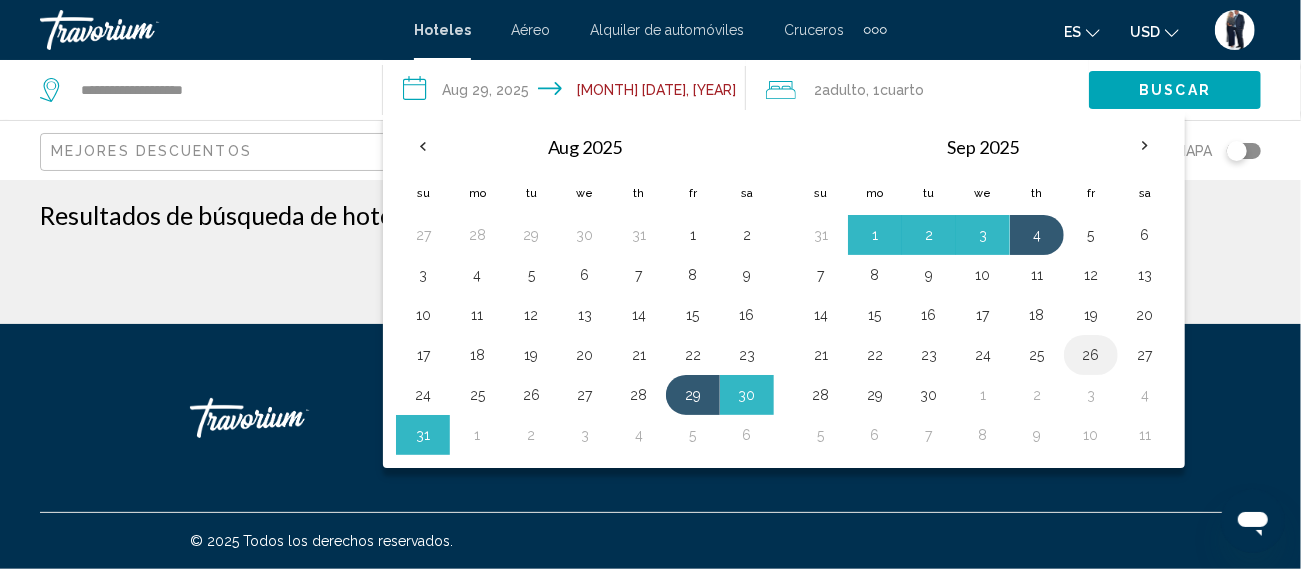 click on "26" at bounding box center (1091, 355) 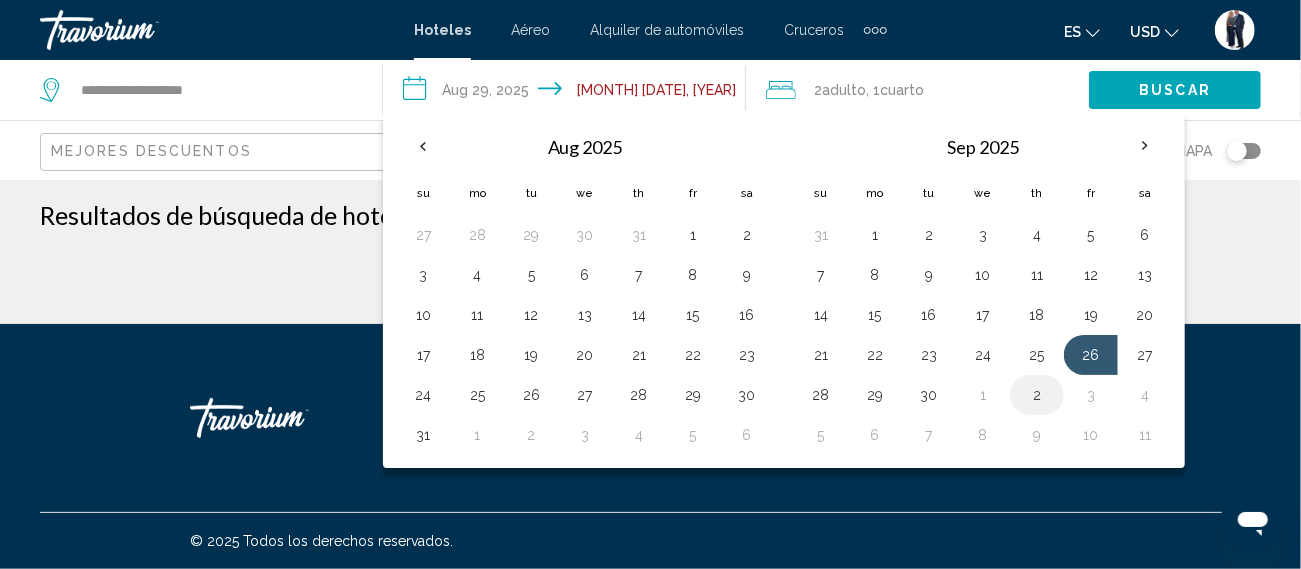 click on "2" at bounding box center (1037, 395) 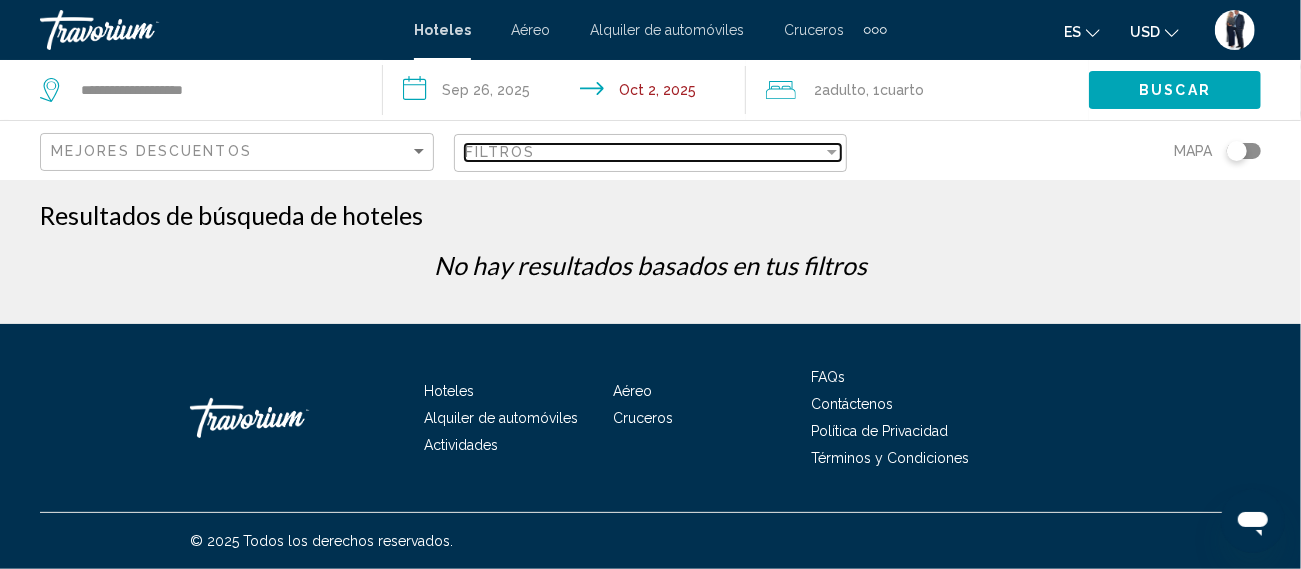 click on "Filtros" at bounding box center [644, 152] 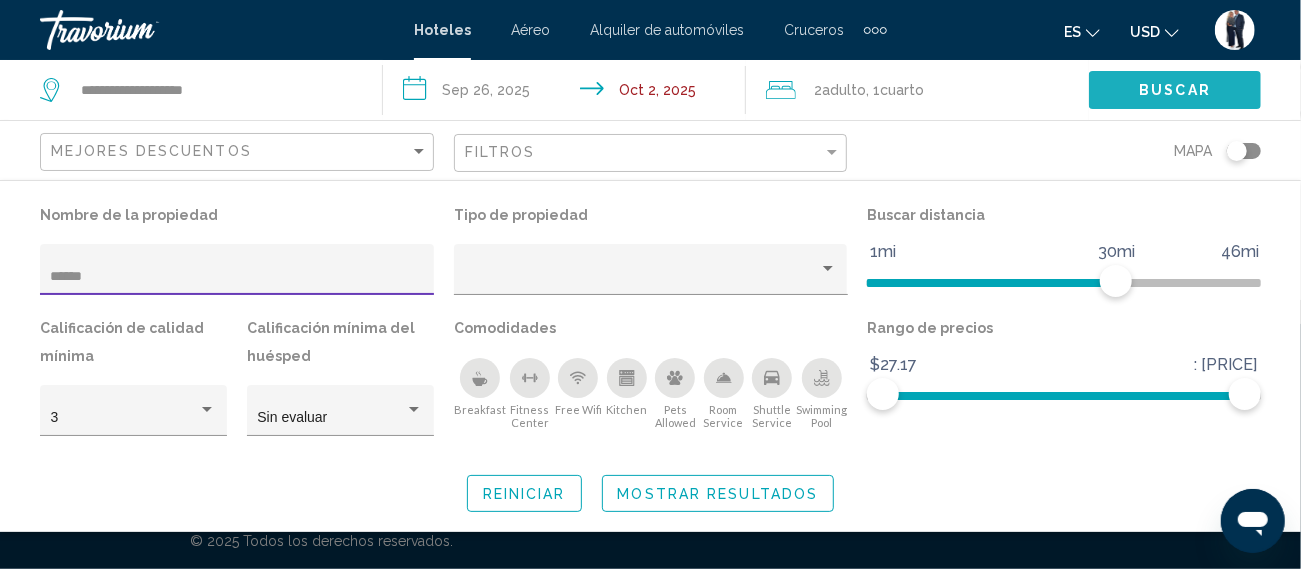 click on "Buscar" 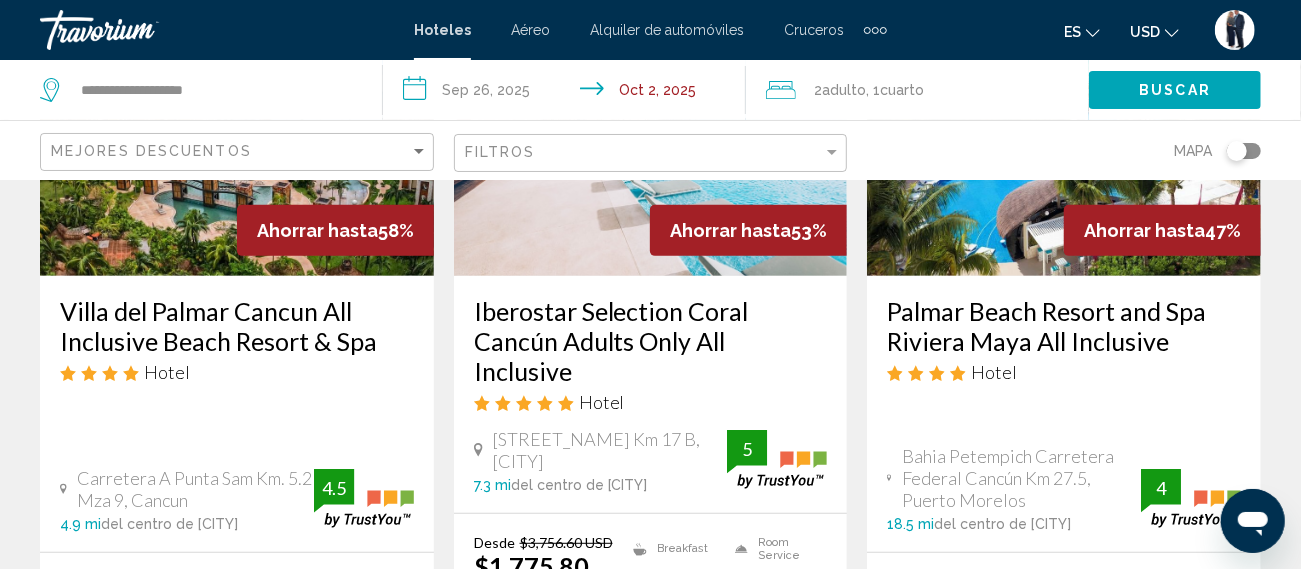 scroll, scrollTop: 297, scrollLeft: 0, axis: vertical 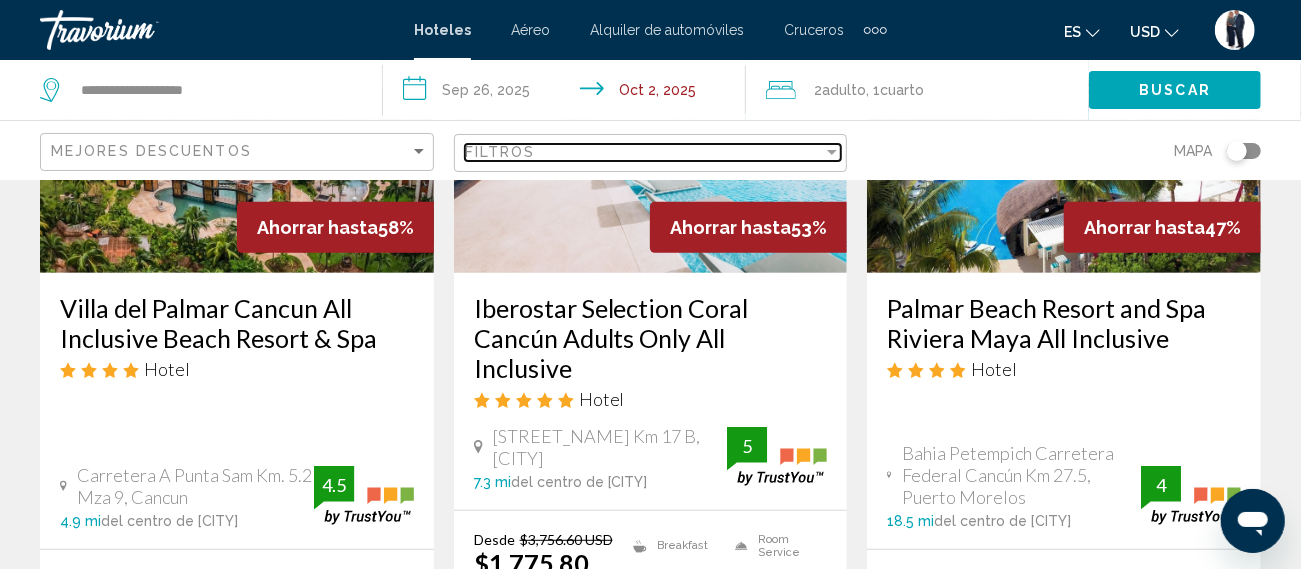 click on "Filtros" at bounding box center [644, 152] 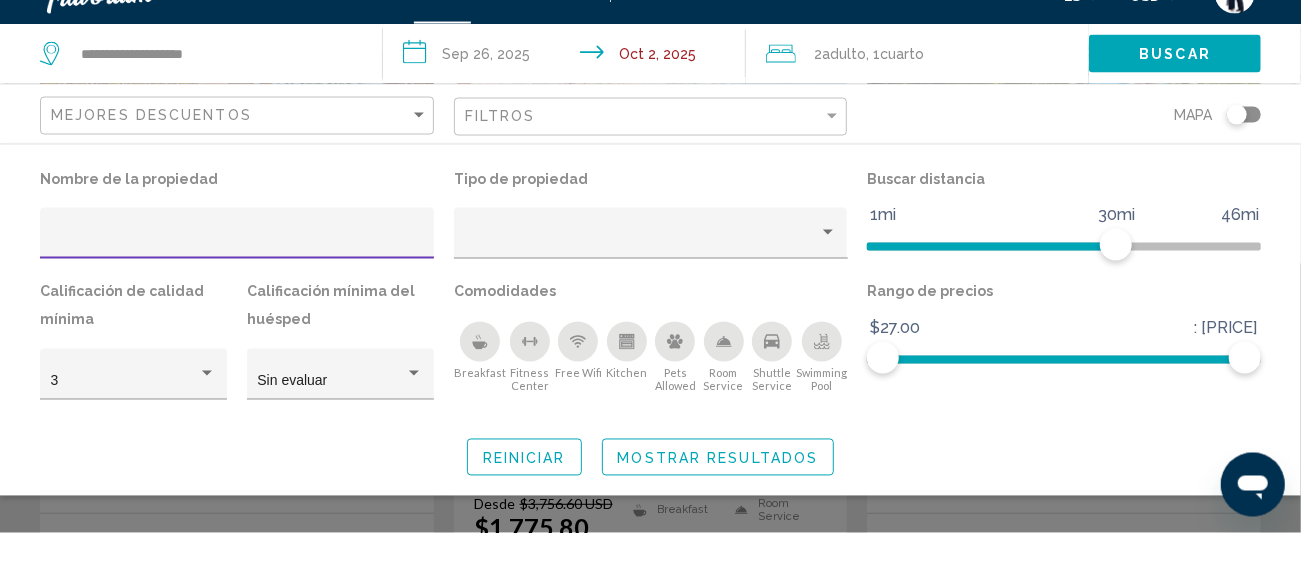 scroll, scrollTop: 297, scrollLeft: 0, axis: vertical 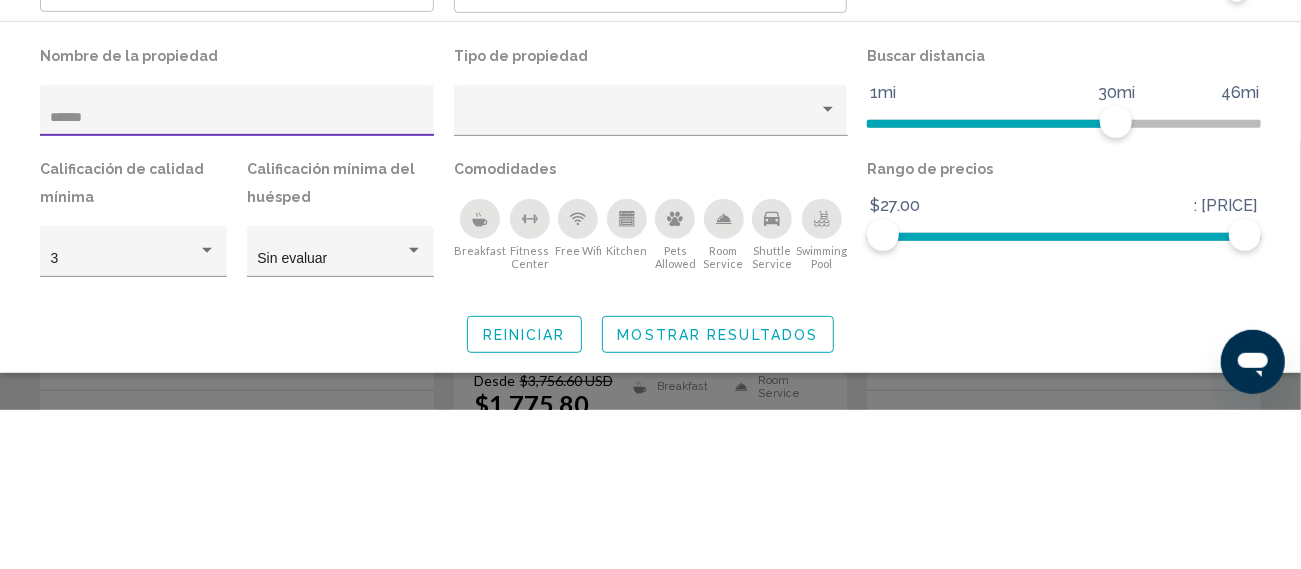type on "******" 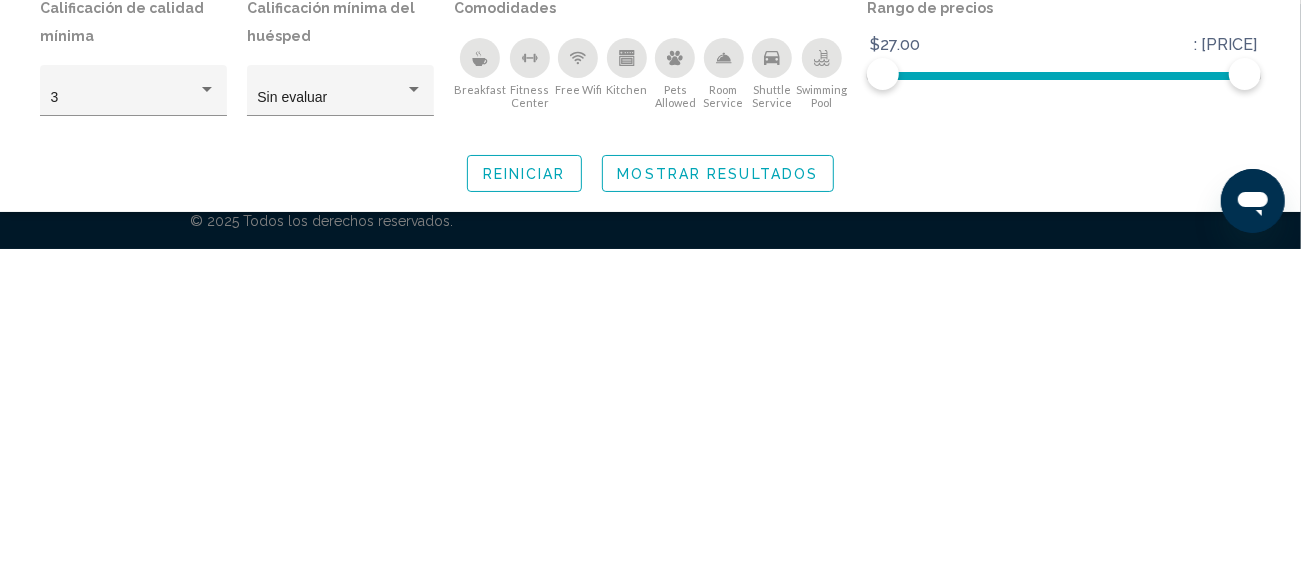 scroll, scrollTop: 136, scrollLeft: 0, axis: vertical 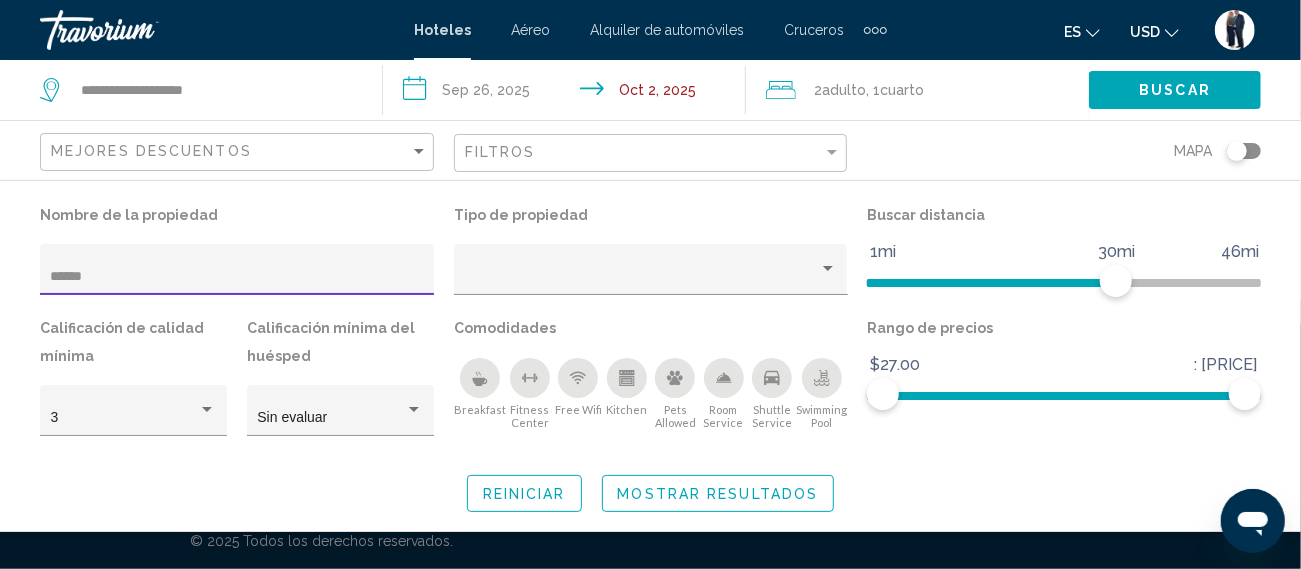 click 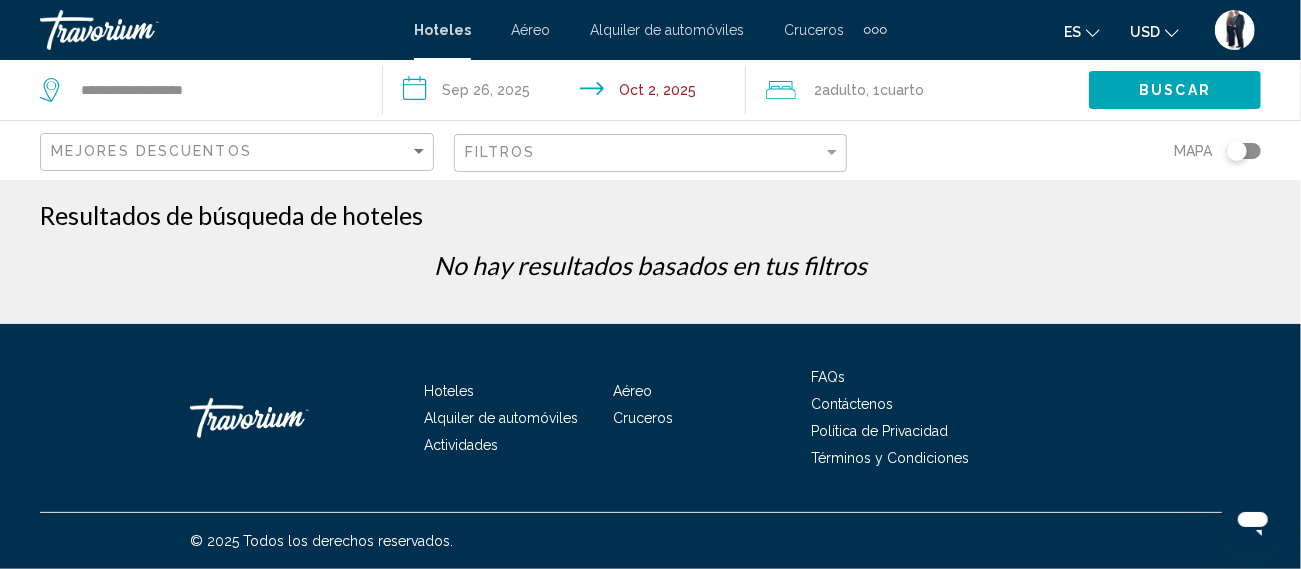 scroll, scrollTop: 0, scrollLeft: 0, axis: both 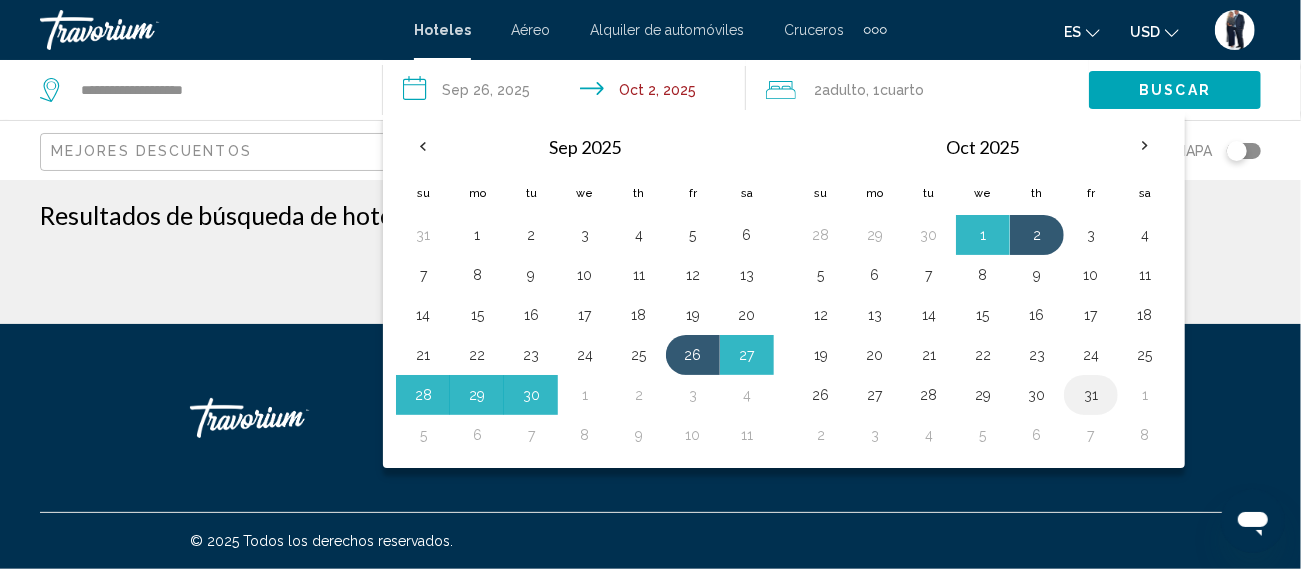 click on "31" at bounding box center (1091, 395) 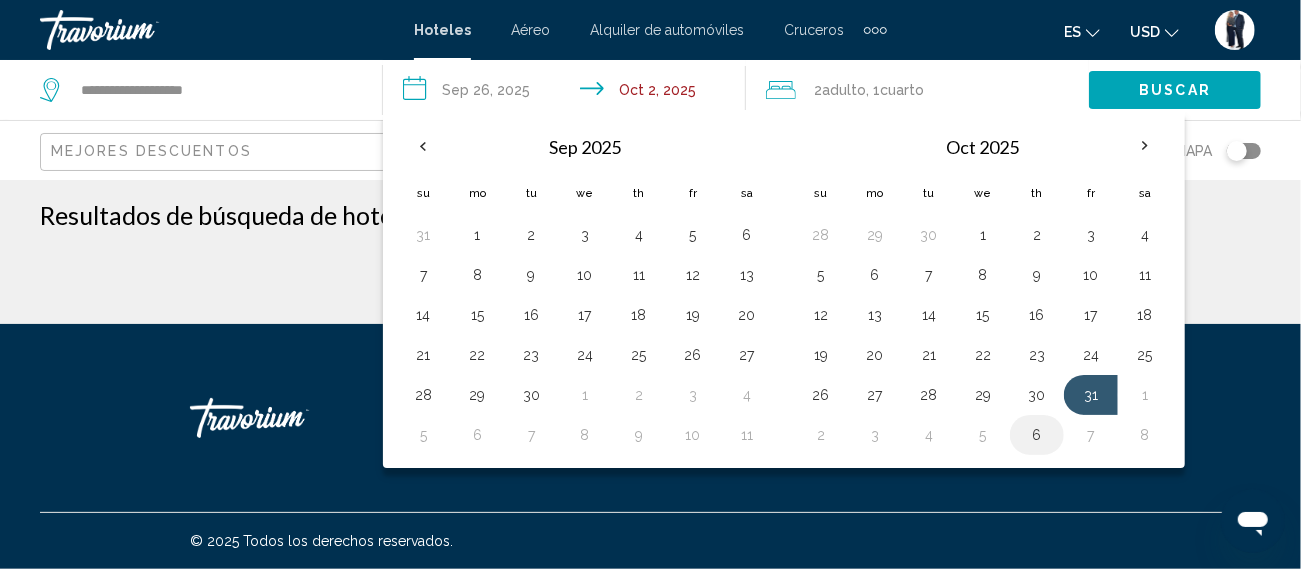 click on "6" at bounding box center (1037, 435) 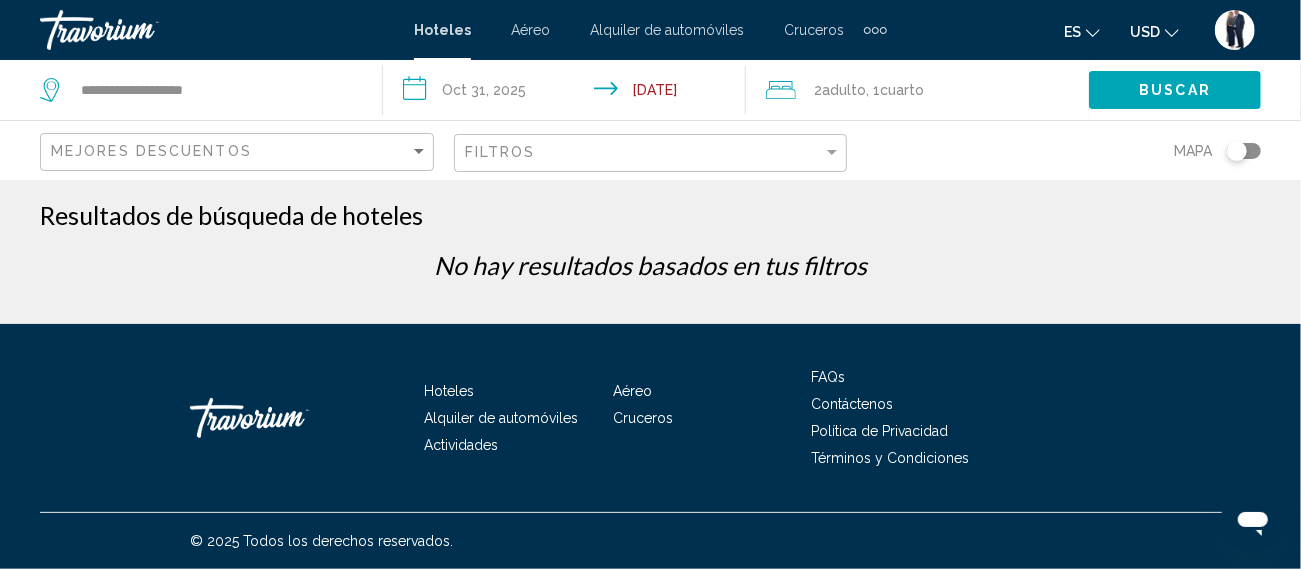 type on "**********" 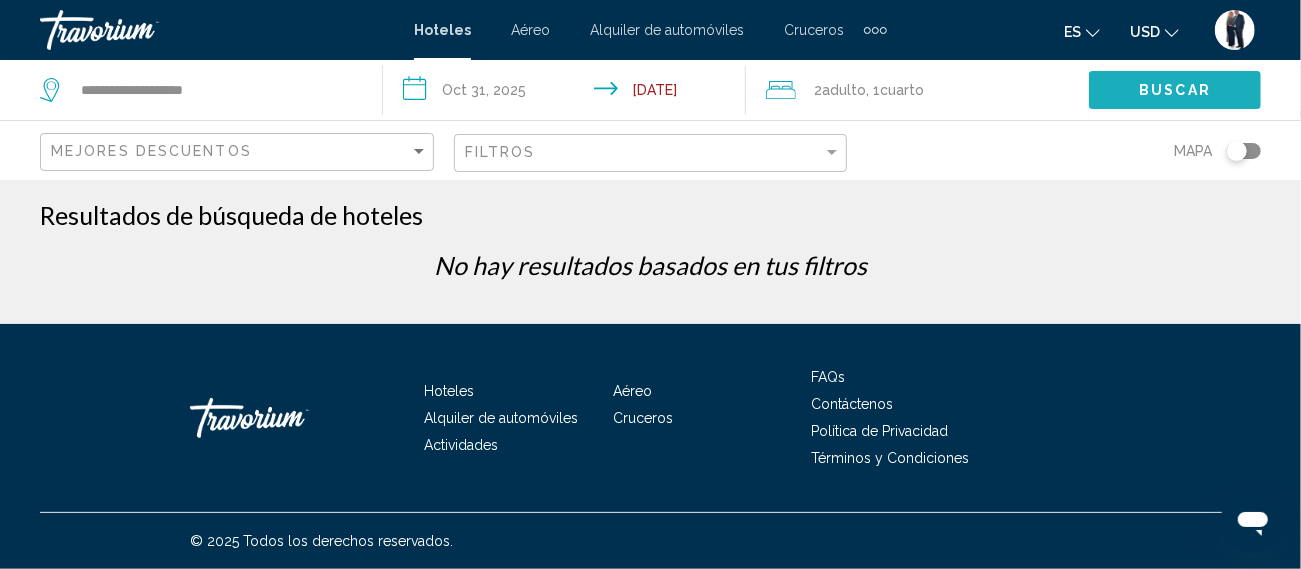 click on "Buscar" 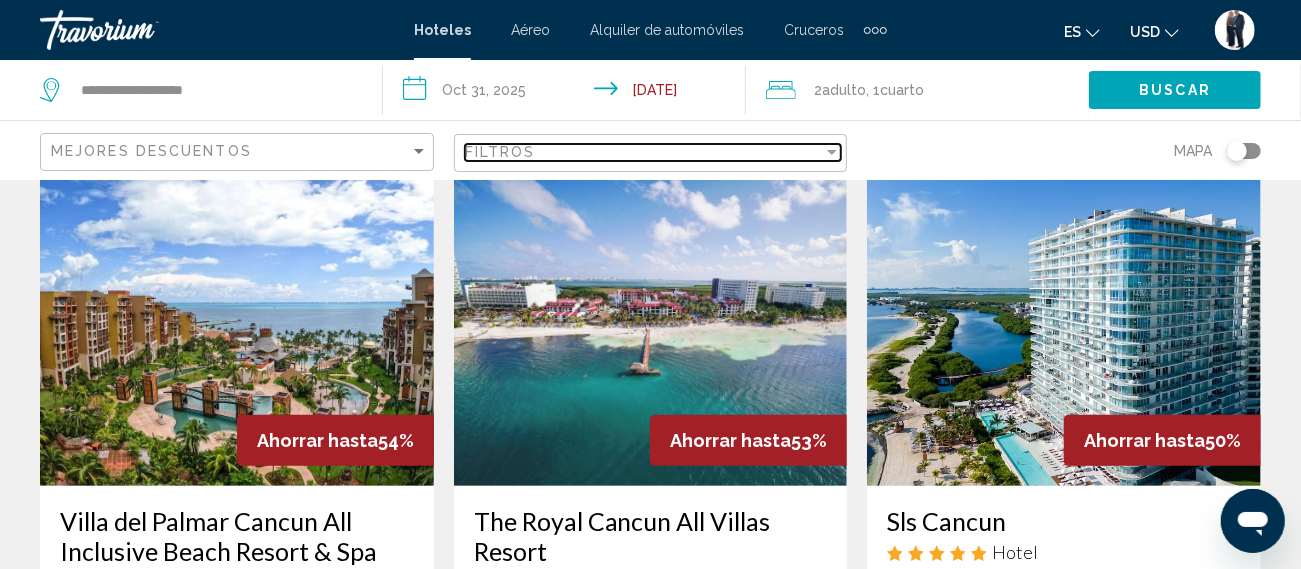 click on "Filtros" at bounding box center [644, 152] 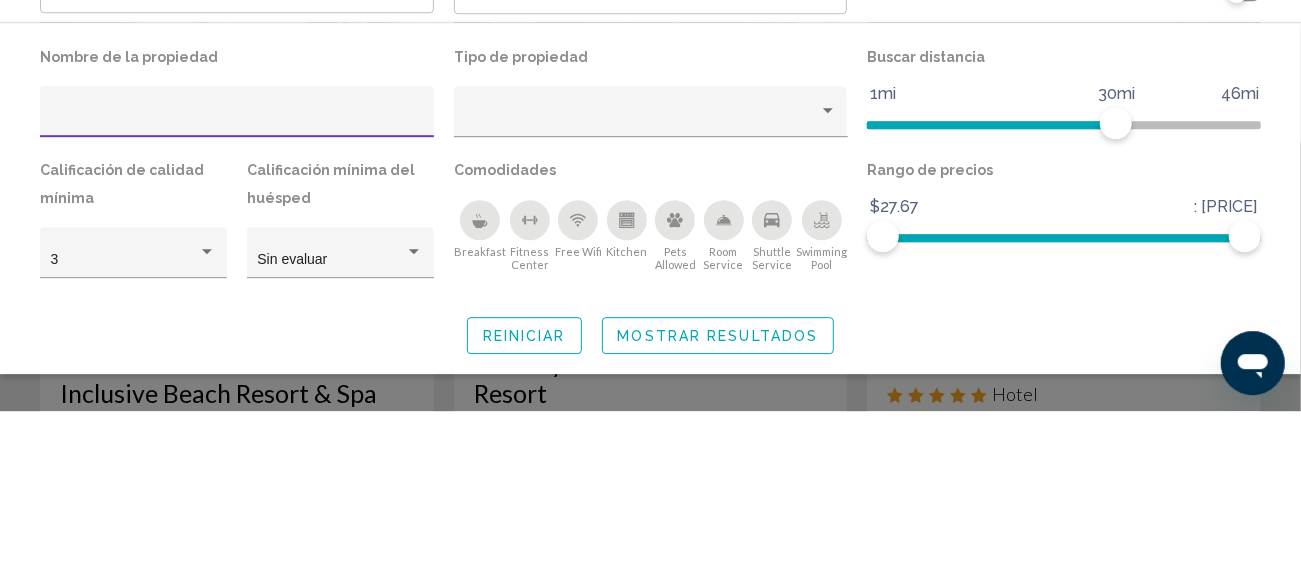 scroll, scrollTop: 84, scrollLeft: 0, axis: vertical 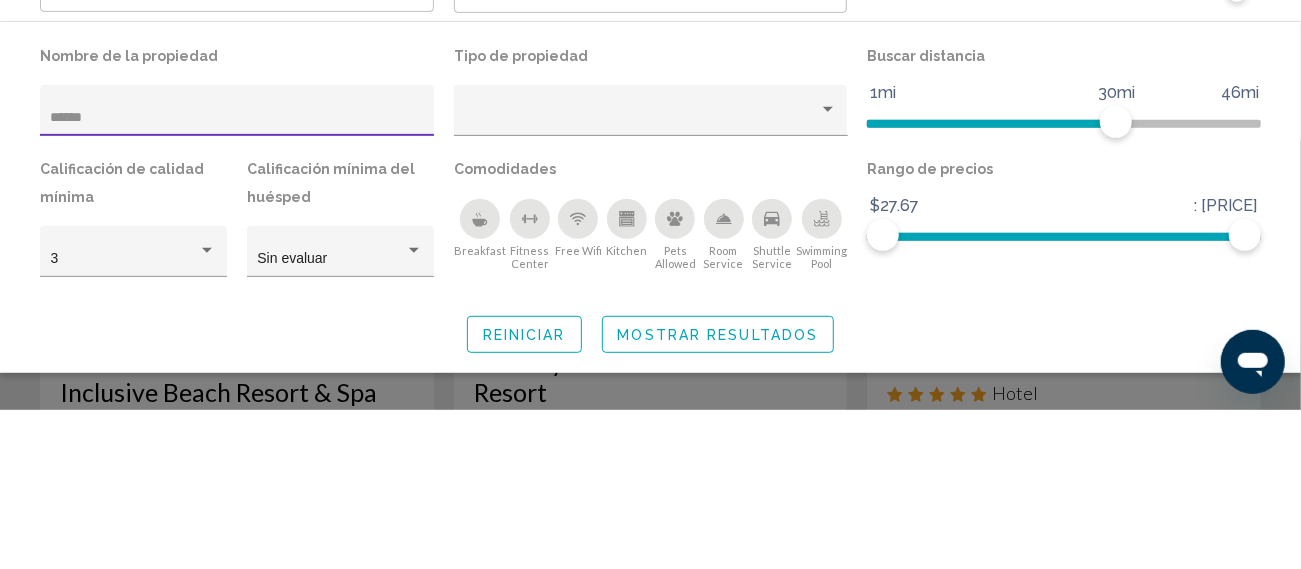 type on "******" 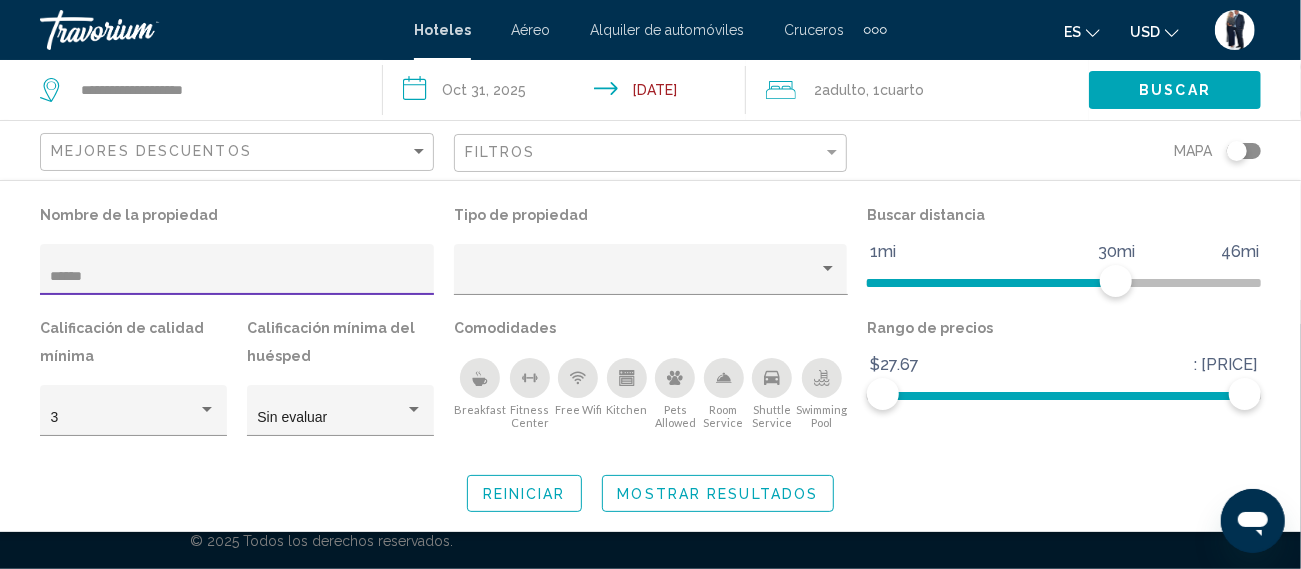 click 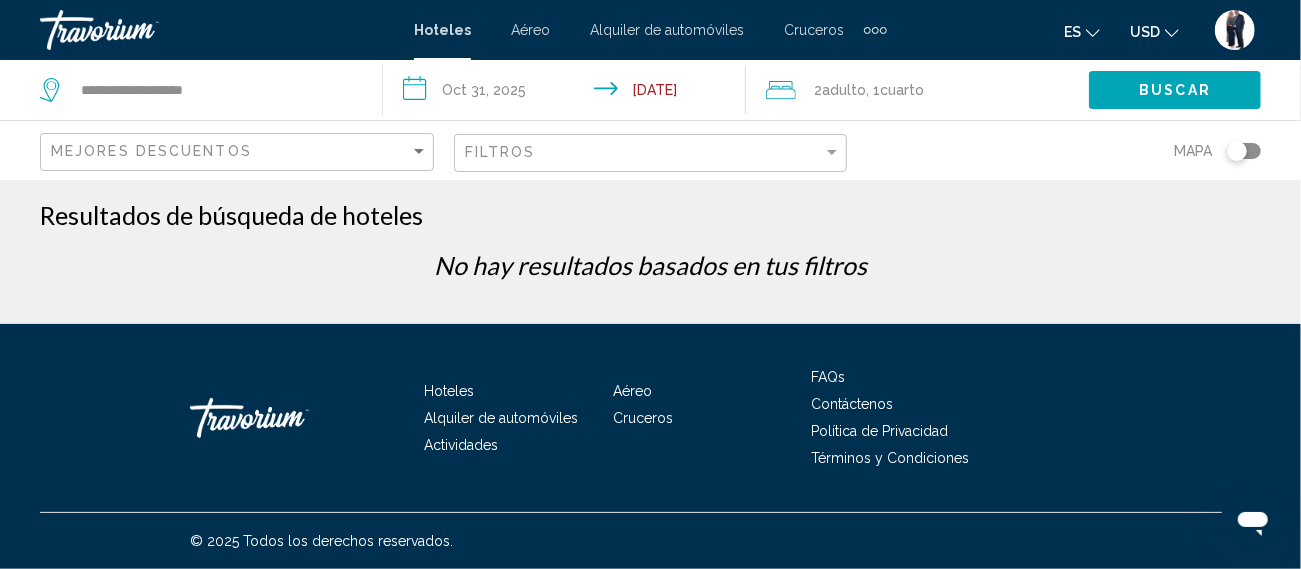 scroll, scrollTop: 0, scrollLeft: 0, axis: both 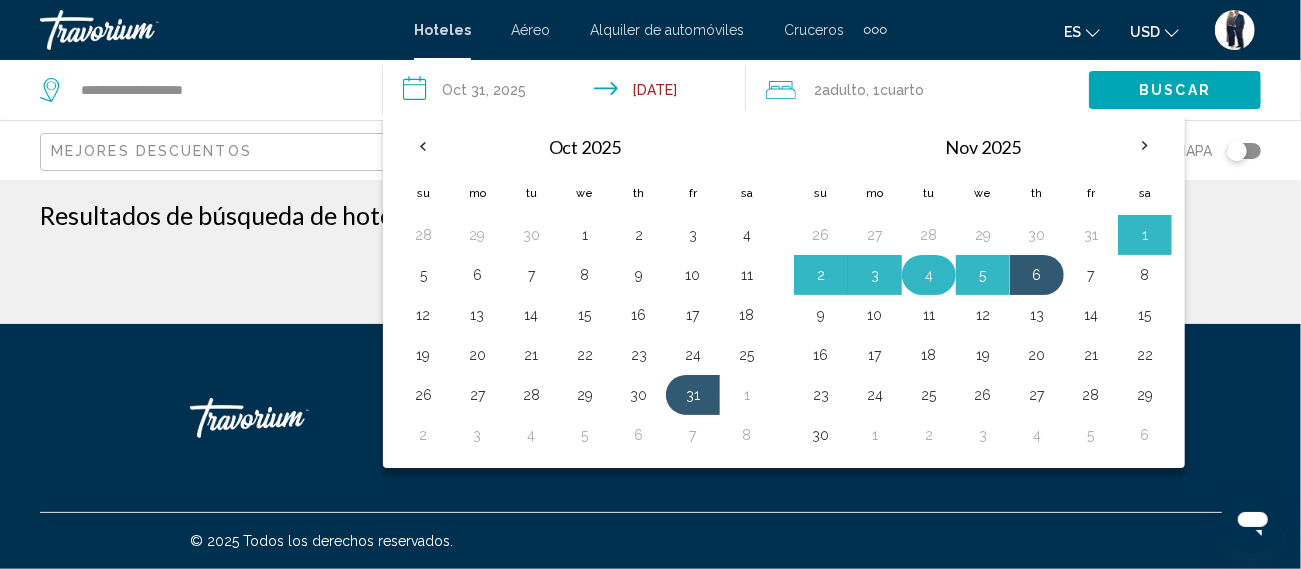 click on "4" at bounding box center (929, 275) 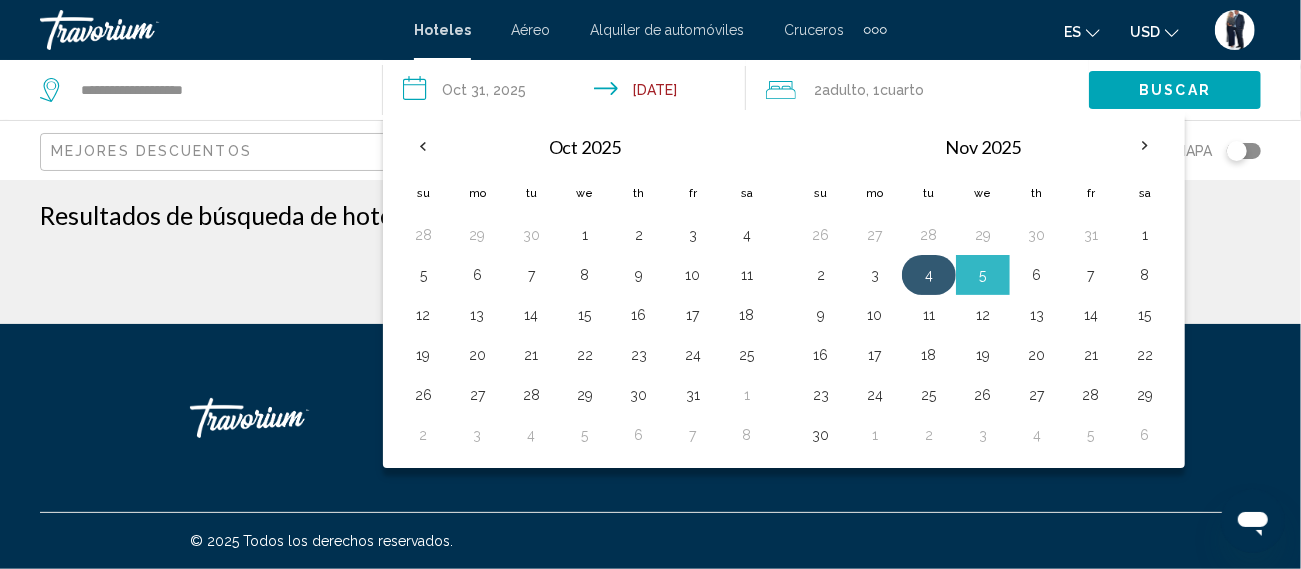 click on "4" at bounding box center (929, 275) 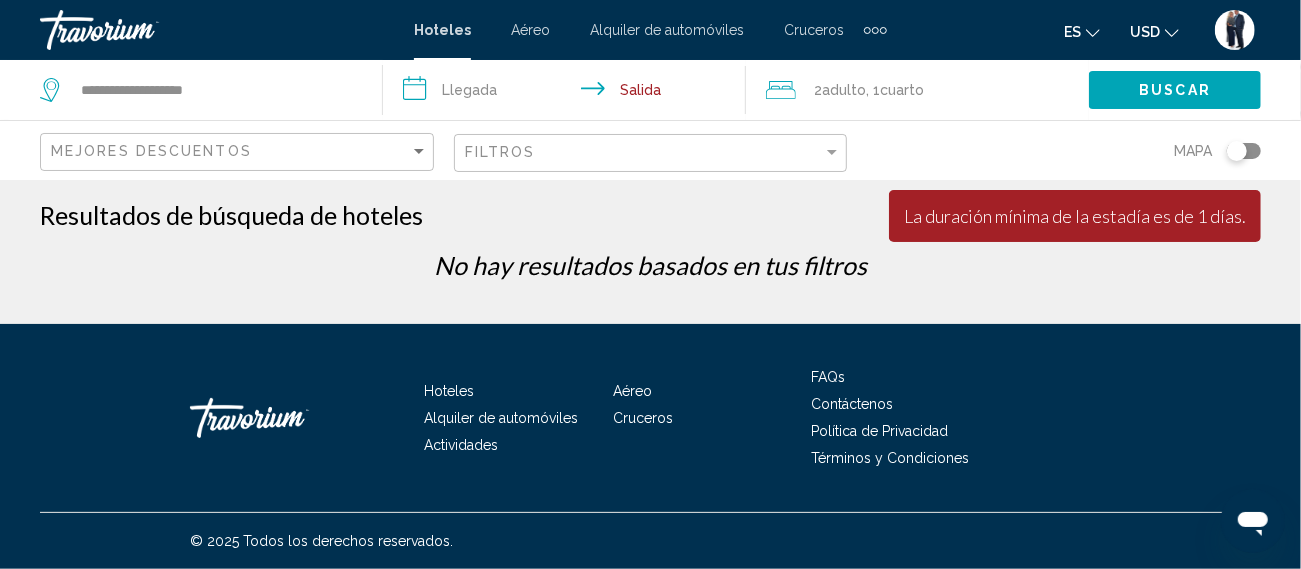 click on "**********" at bounding box center (568, 93) 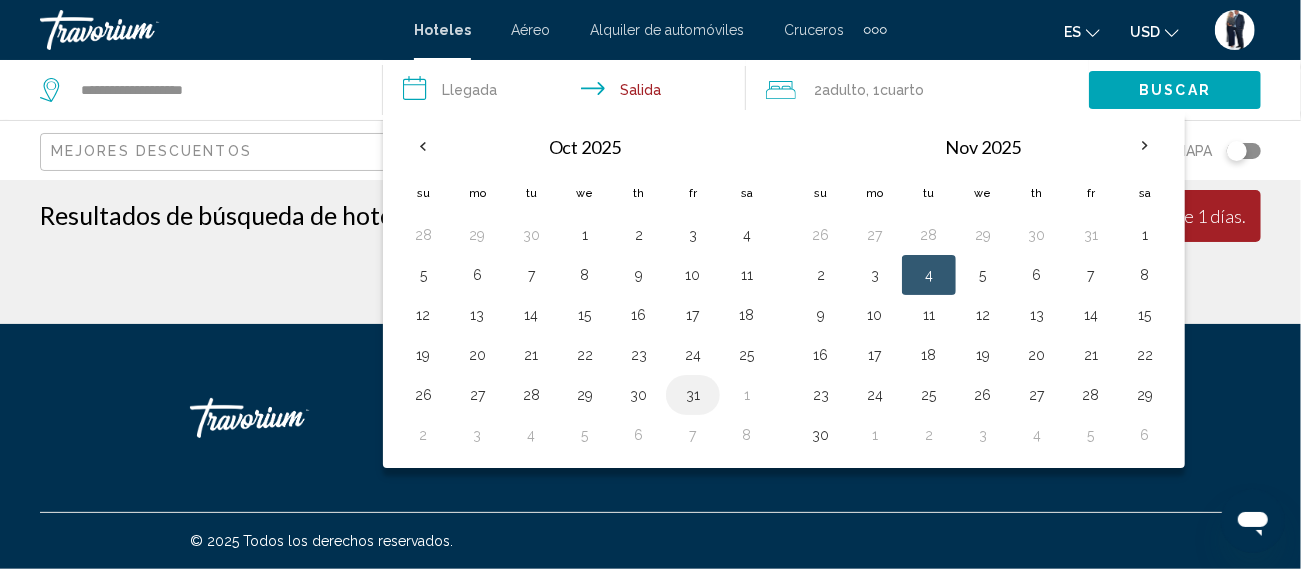click on "31" at bounding box center (693, 395) 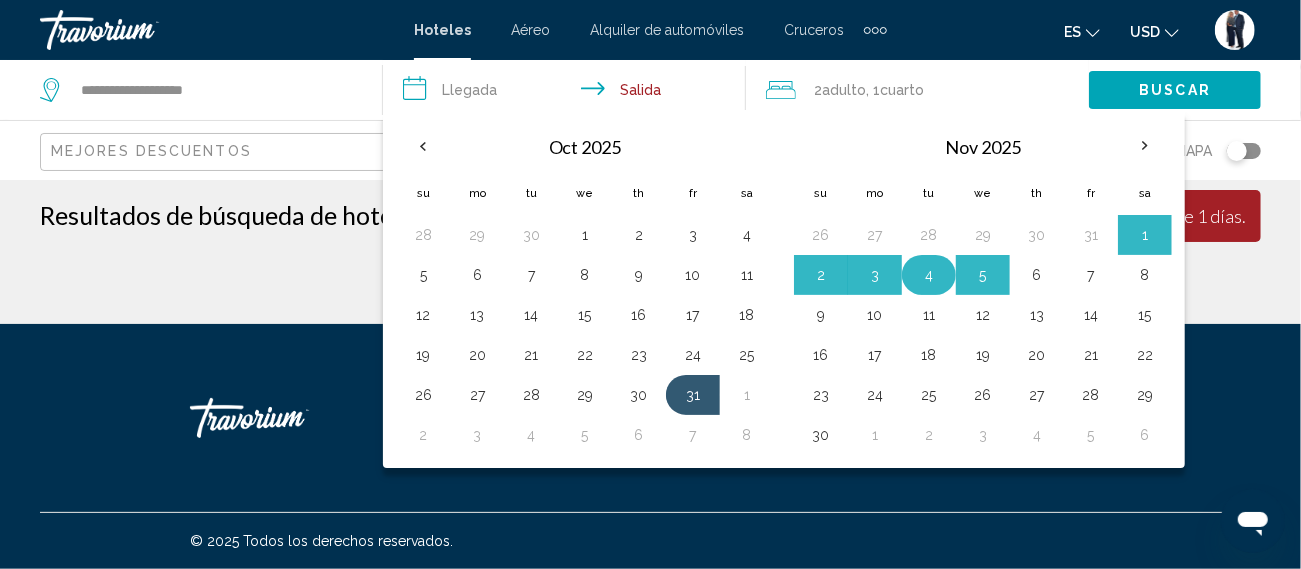 click on "4" at bounding box center (929, 275) 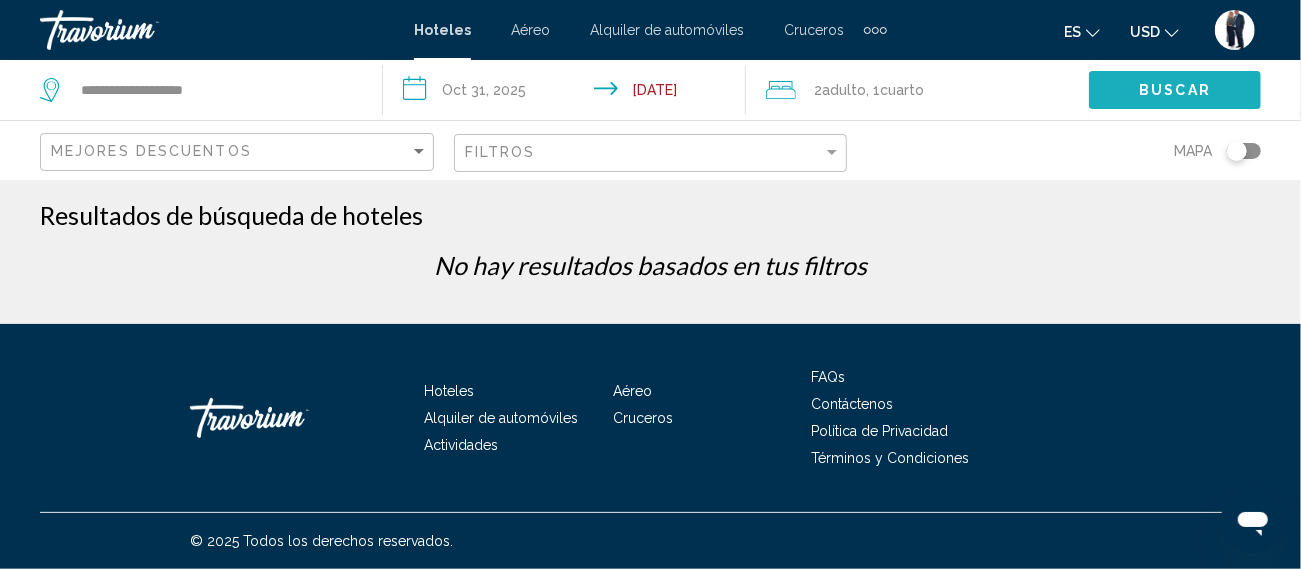 click on "Buscar" 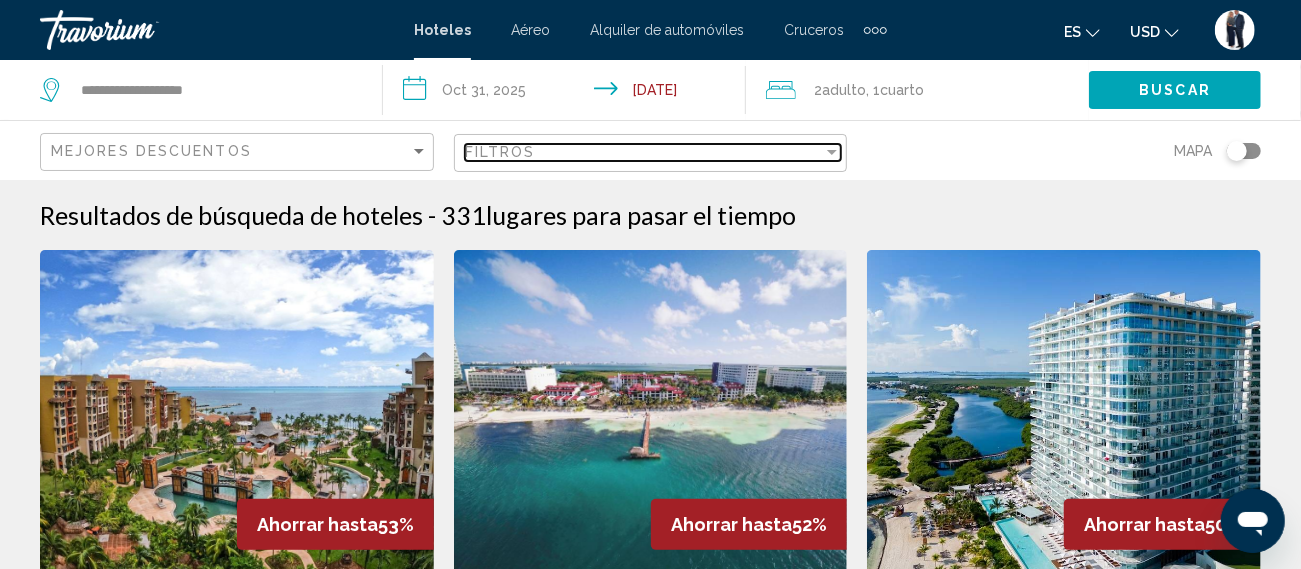 click on "Filtros" at bounding box center [500, 152] 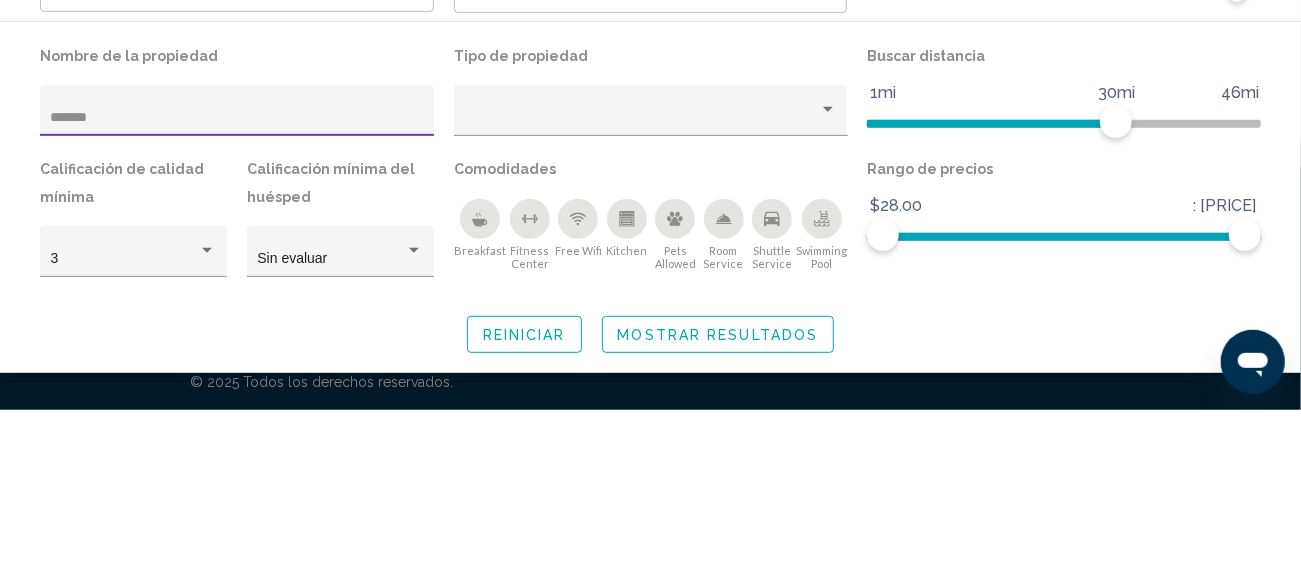 type on "******" 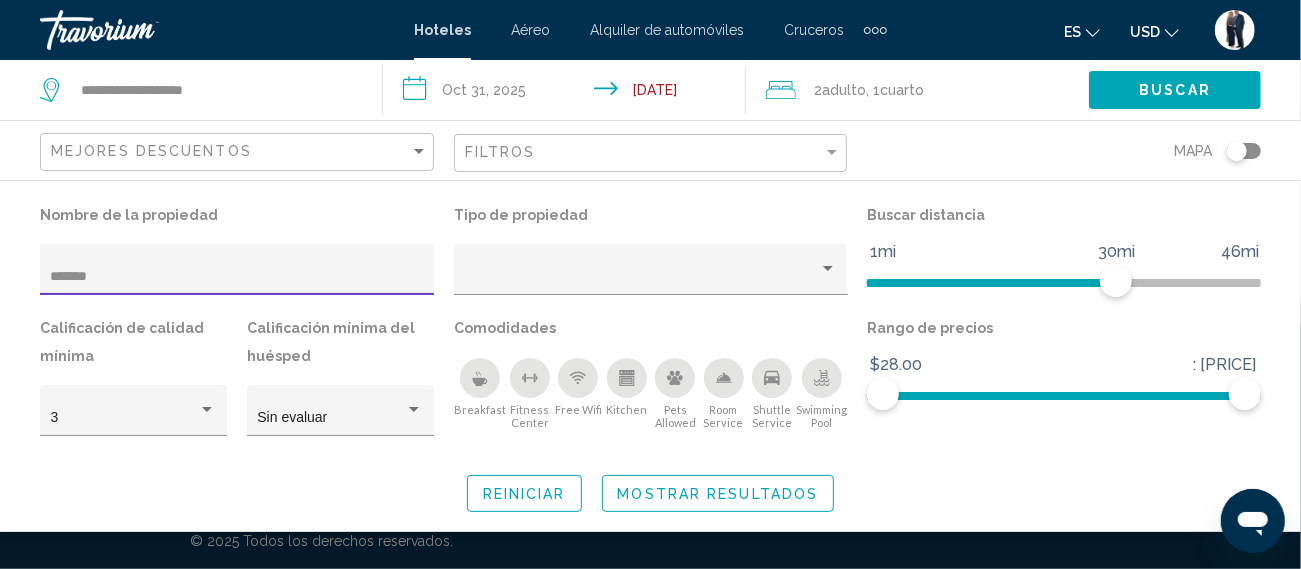 click 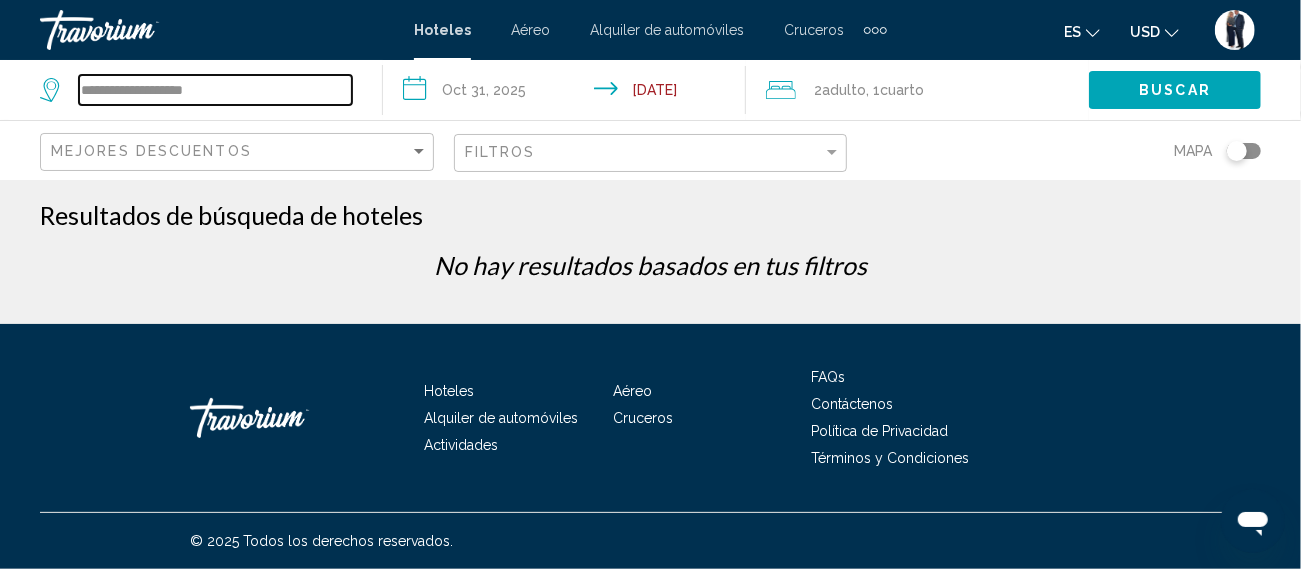 click on "**********" at bounding box center [215, 90] 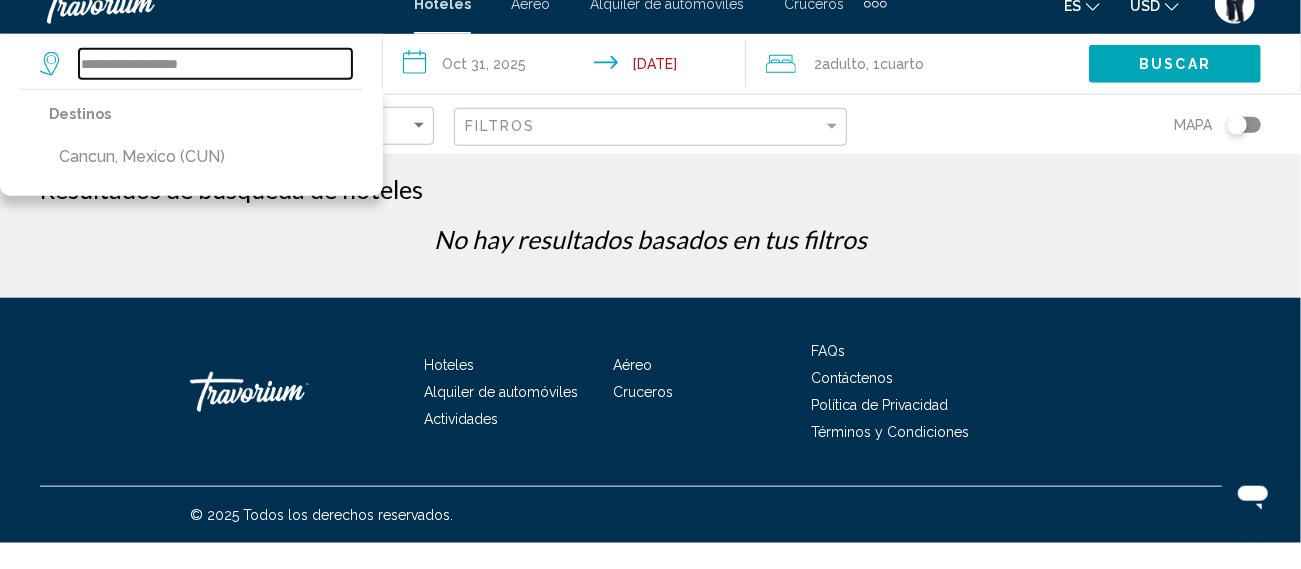 click on "**********" at bounding box center [215, 90] 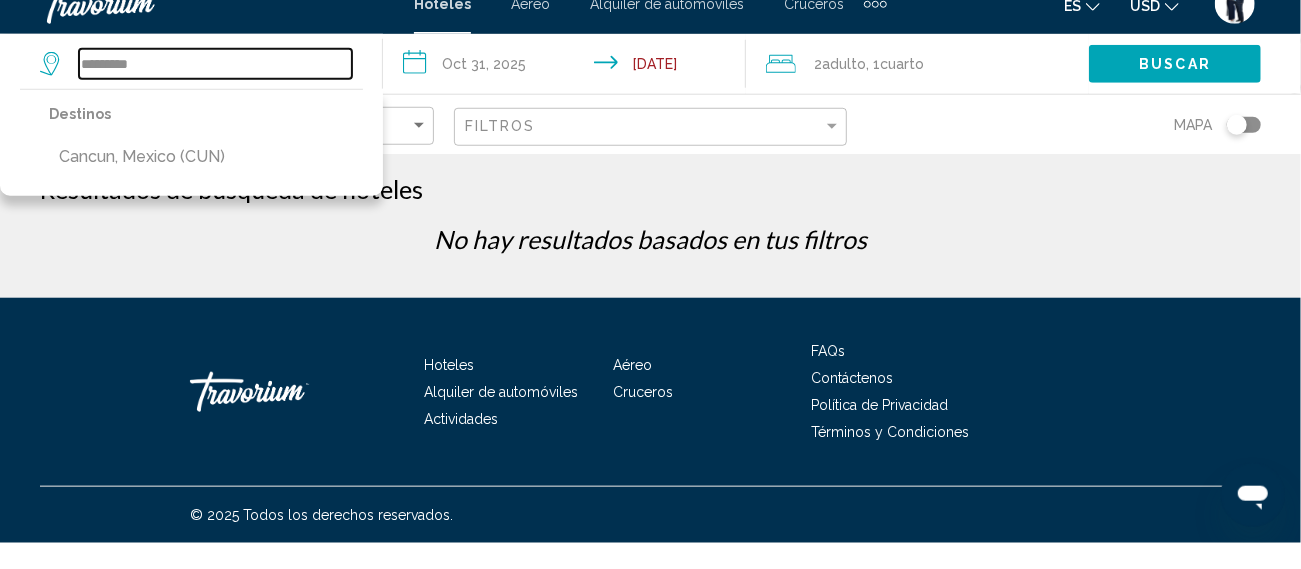 type on "*******" 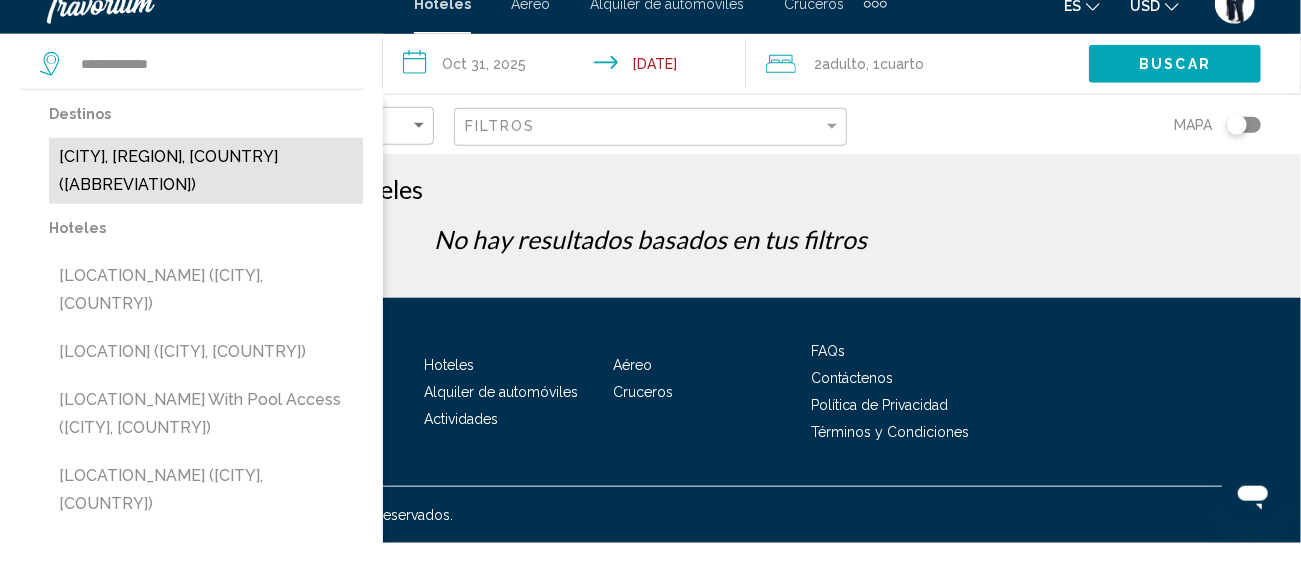 click on "[CITY], [REGION], [COUNTRY] ([ABBREVIATION])" at bounding box center [206, 197] 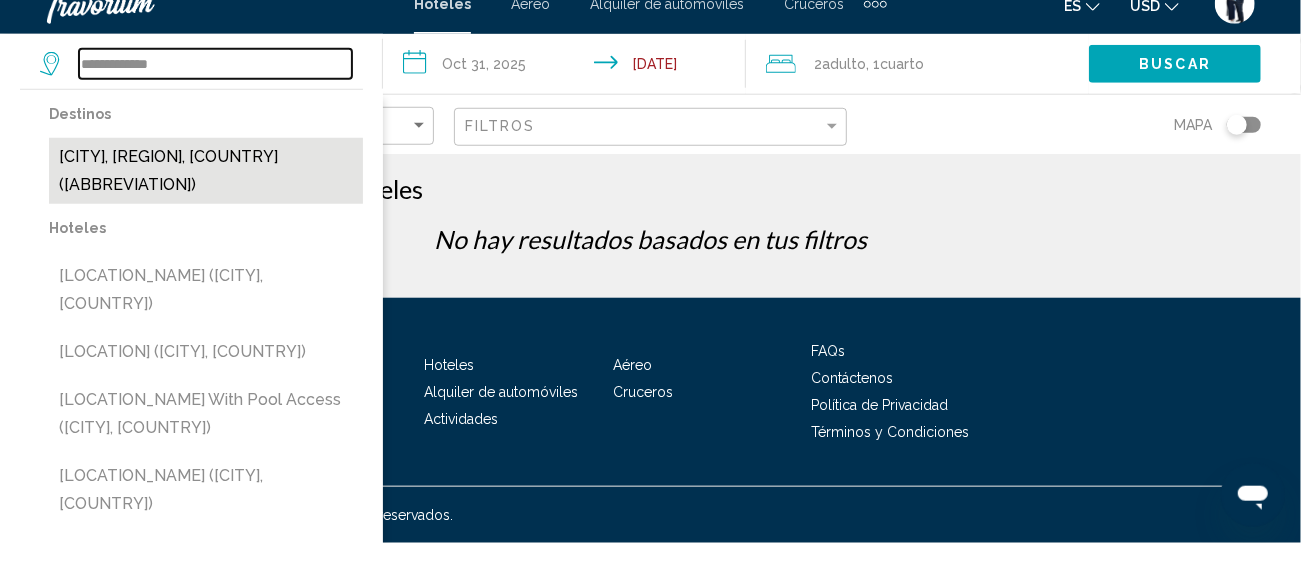 type on "**********" 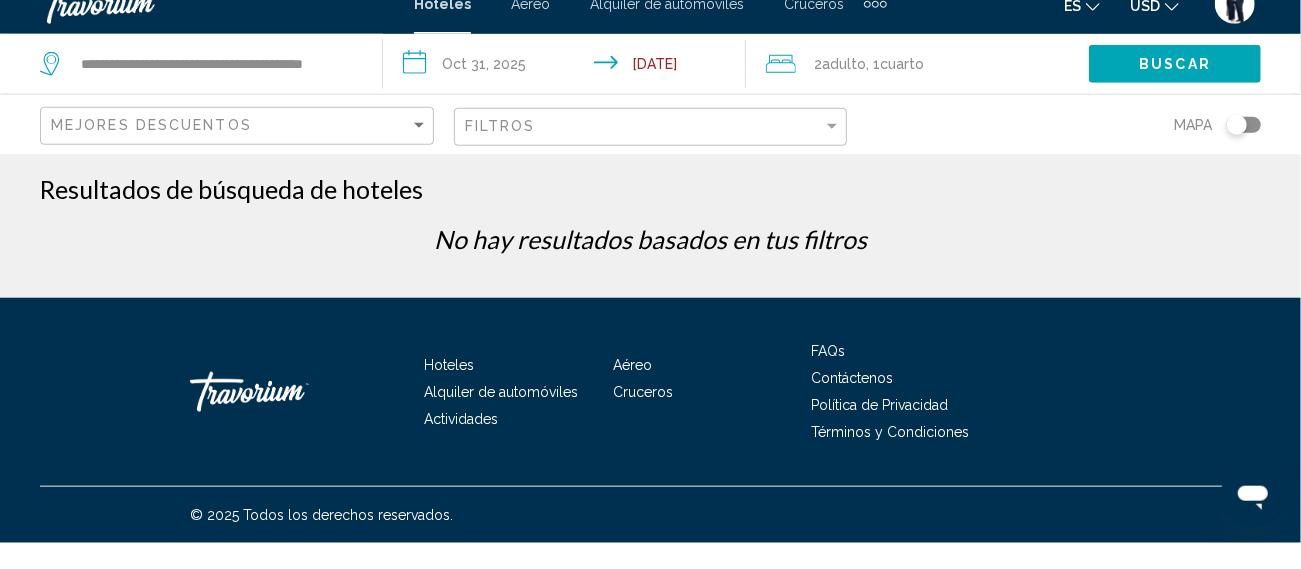click on "Buscar" 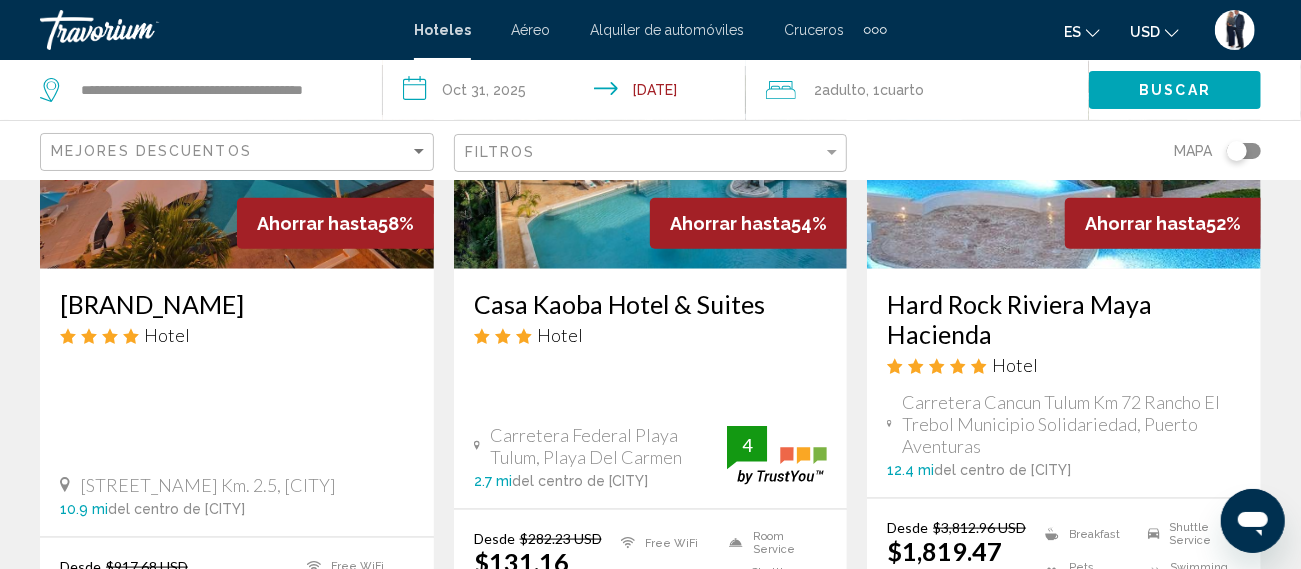 scroll, scrollTop: 1056, scrollLeft: 0, axis: vertical 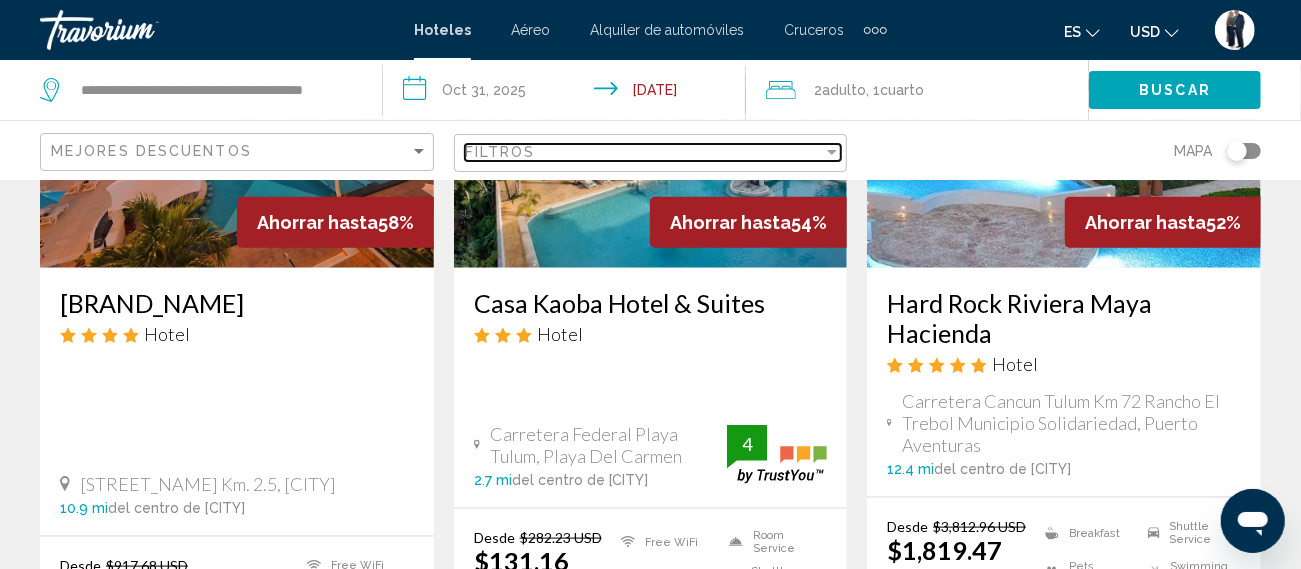 click on "Filtros" at bounding box center (500, 152) 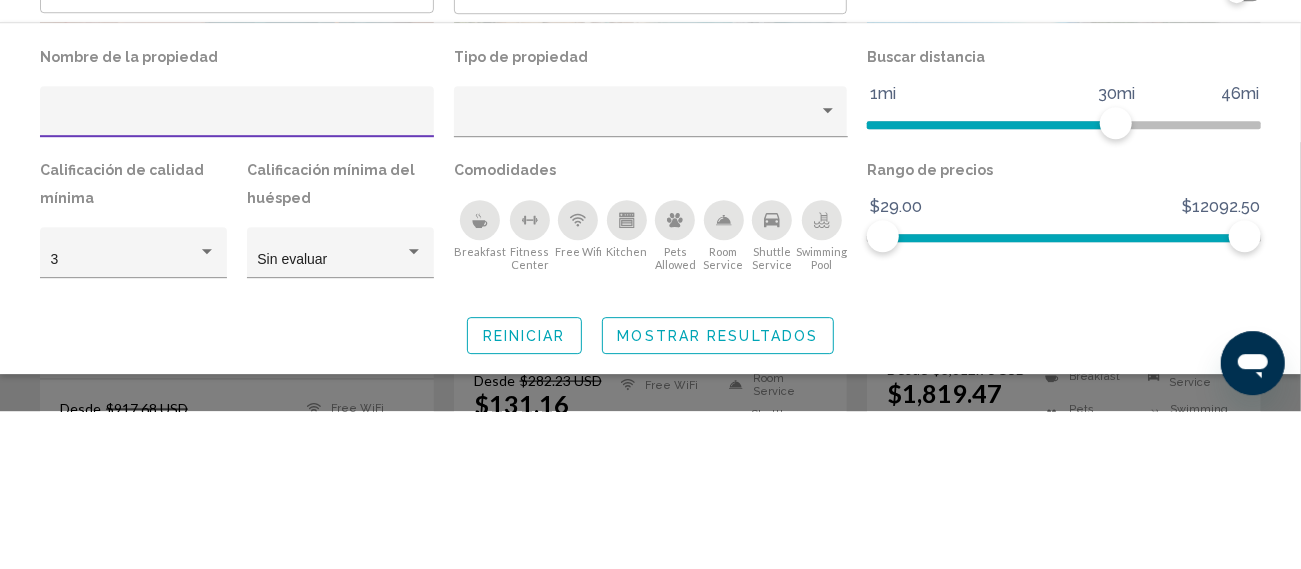 scroll, scrollTop: 1055, scrollLeft: 0, axis: vertical 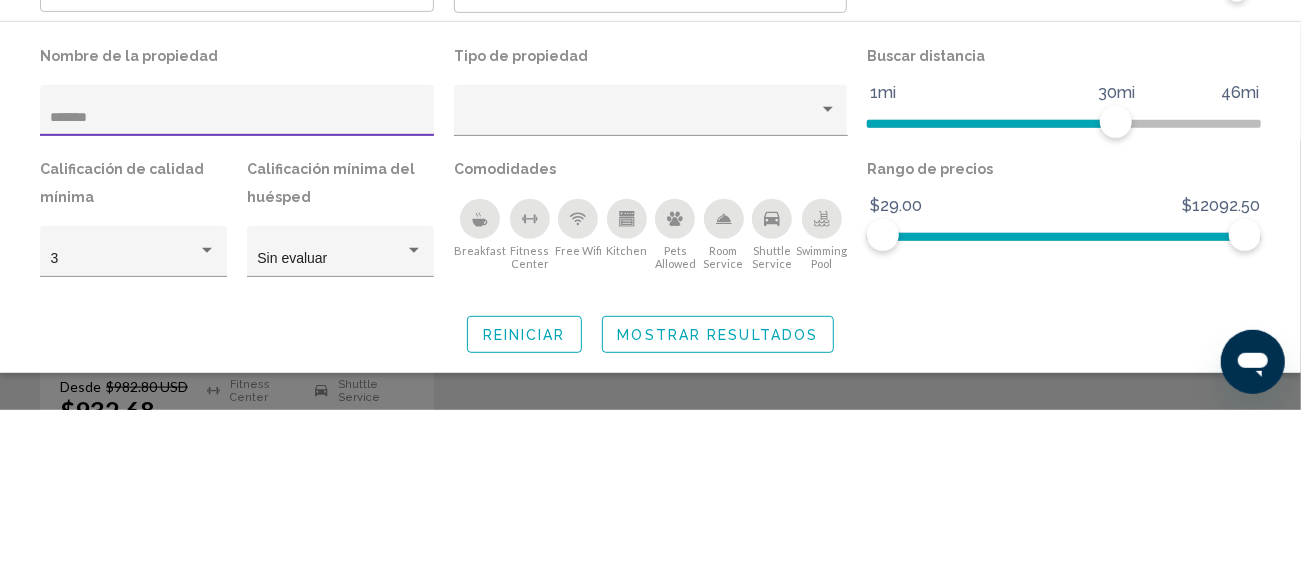 type on "******" 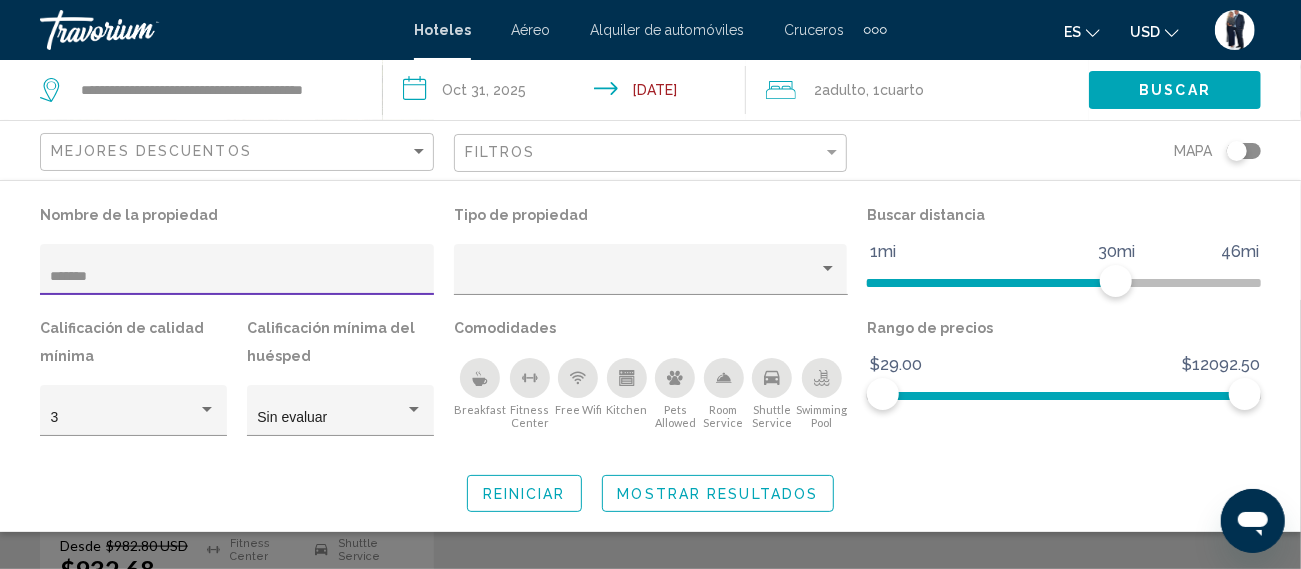 click 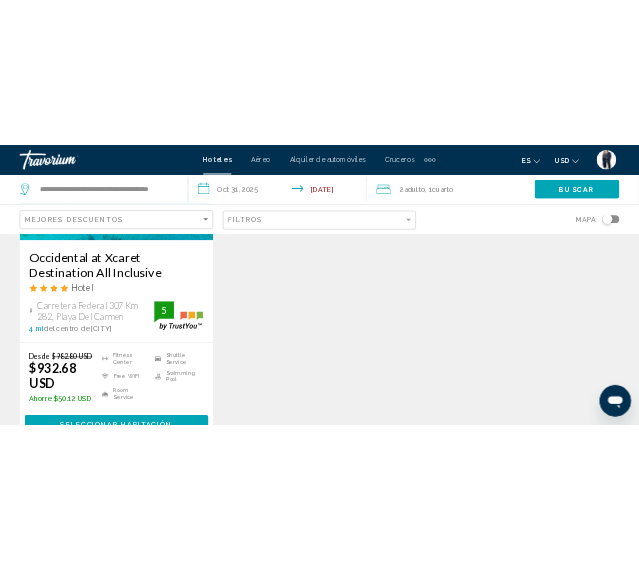 scroll, scrollTop: 1169, scrollLeft: 0, axis: vertical 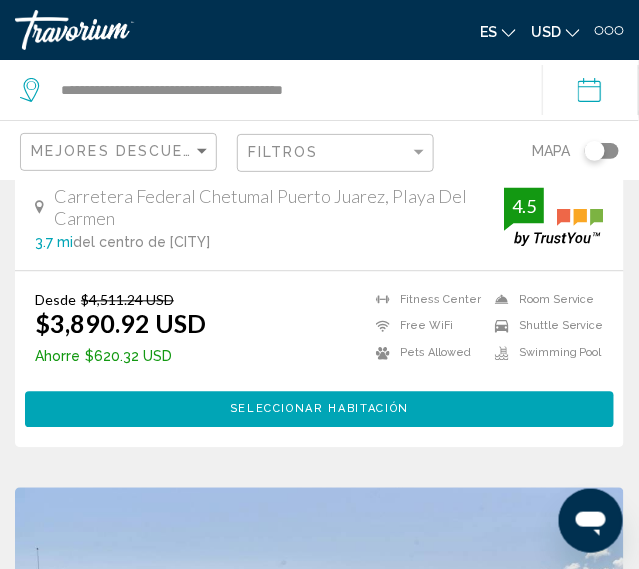 click on "Seleccionar habitación" at bounding box center [319, 409] 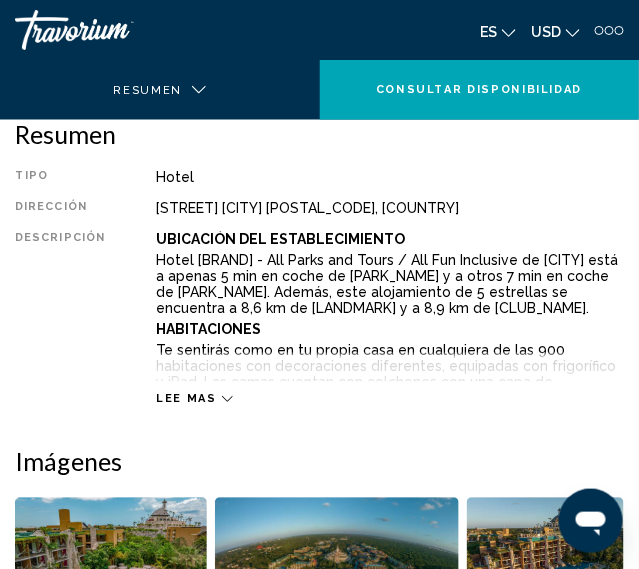scroll, scrollTop: 0, scrollLeft: 0, axis: both 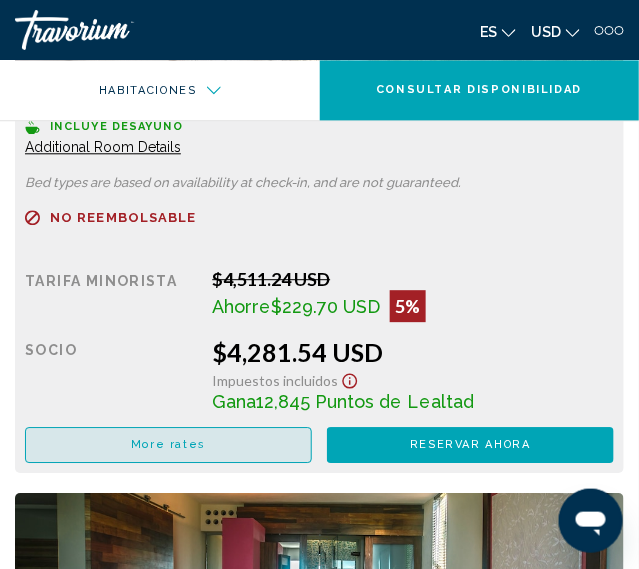 click on "More rates" at bounding box center (169, -878) 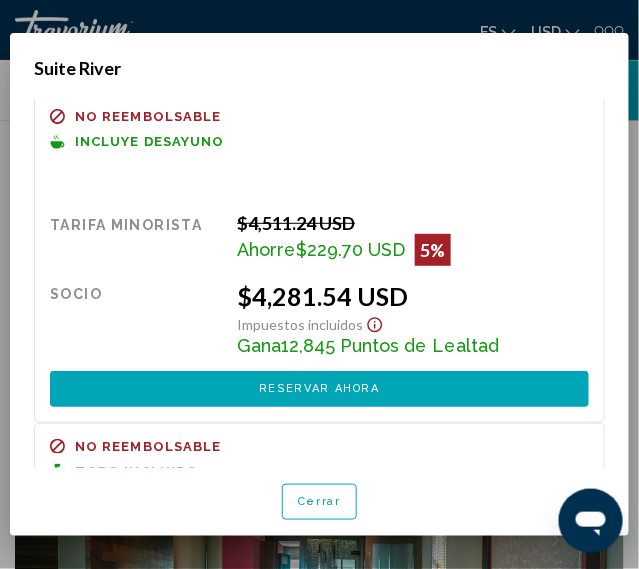 scroll, scrollTop: 0, scrollLeft: 0, axis: both 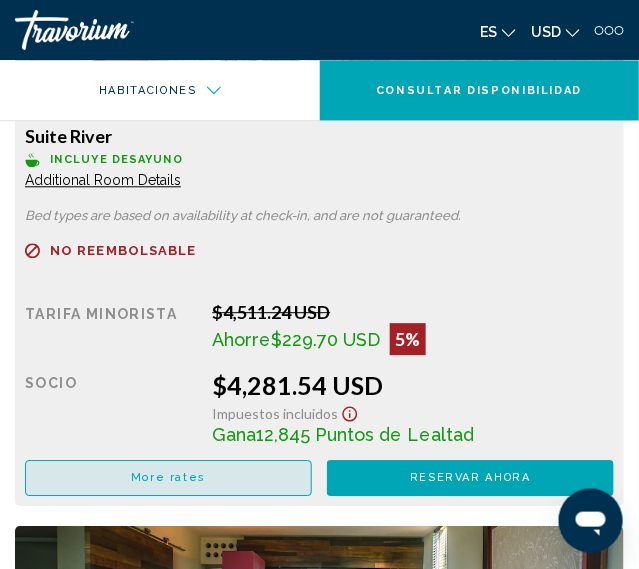 click on "More rates" at bounding box center [168, -844] 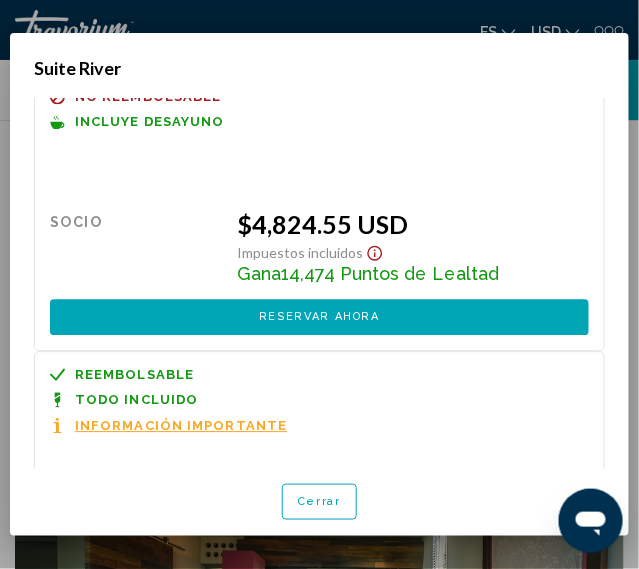 scroll, scrollTop: 800, scrollLeft: 0, axis: vertical 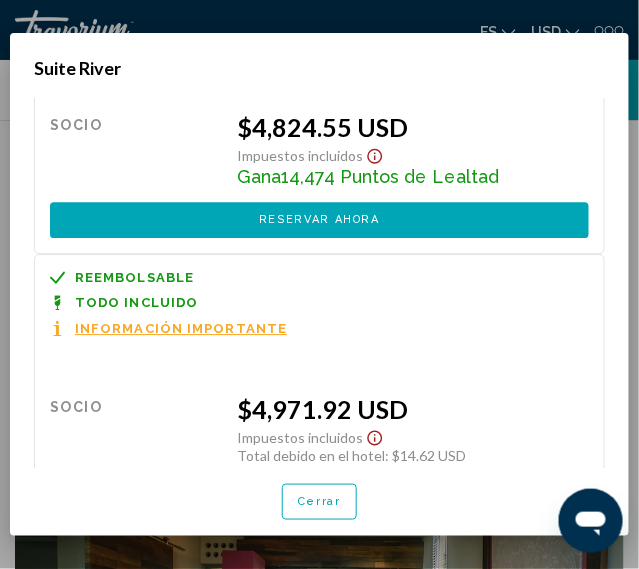 click on "Reservar ahora Ya no está disponible" at bounding box center (319, 519) 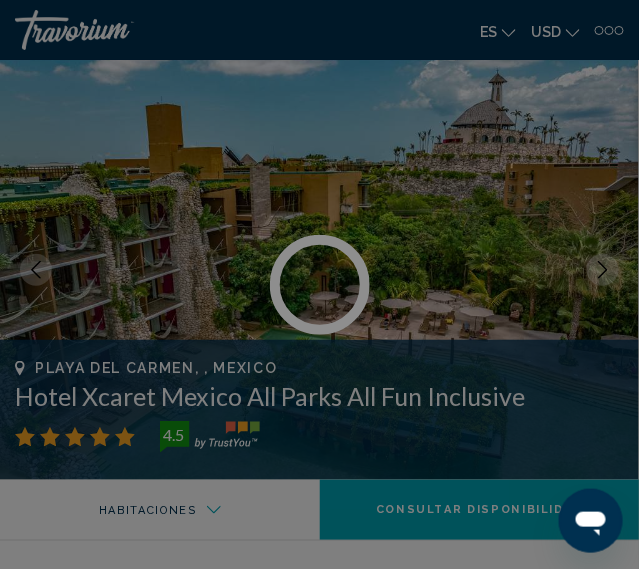 scroll, scrollTop: 4083, scrollLeft: 0, axis: vertical 